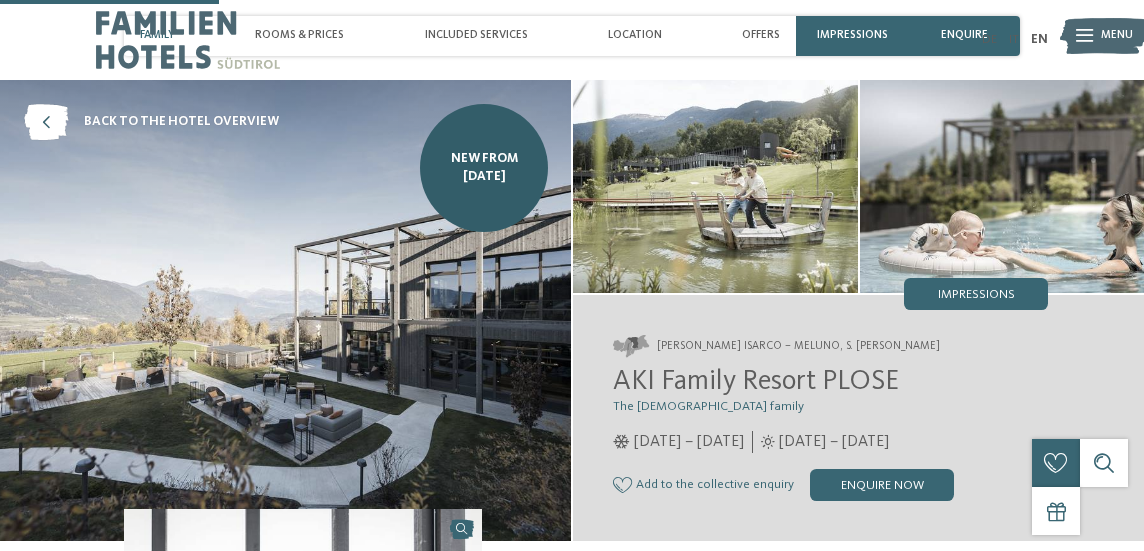 scroll, scrollTop: 1108, scrollLeft: 0, axis: vertical 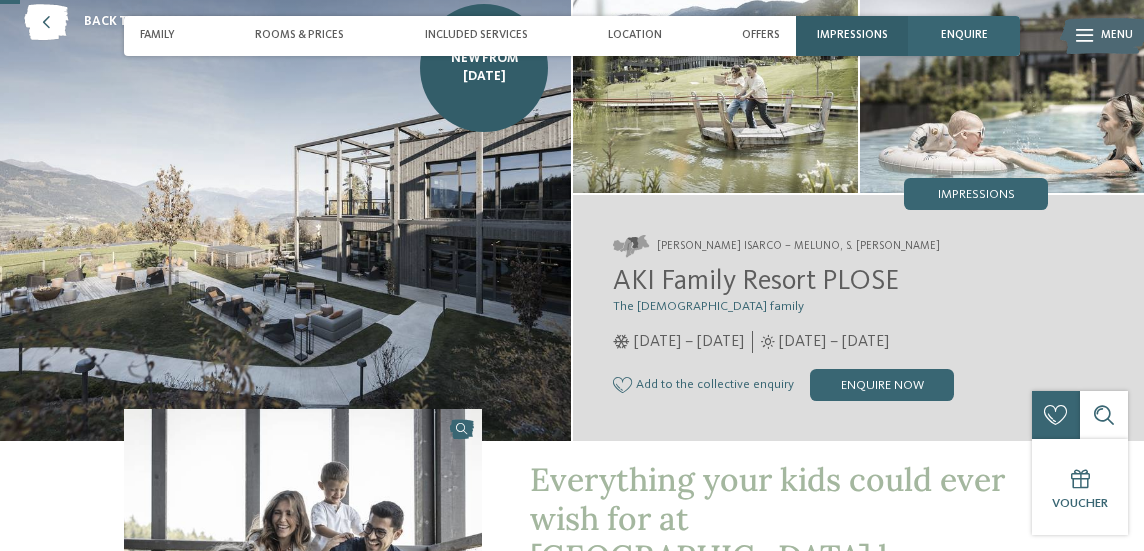 click on "Impressions" at bounding box center (852, 35) 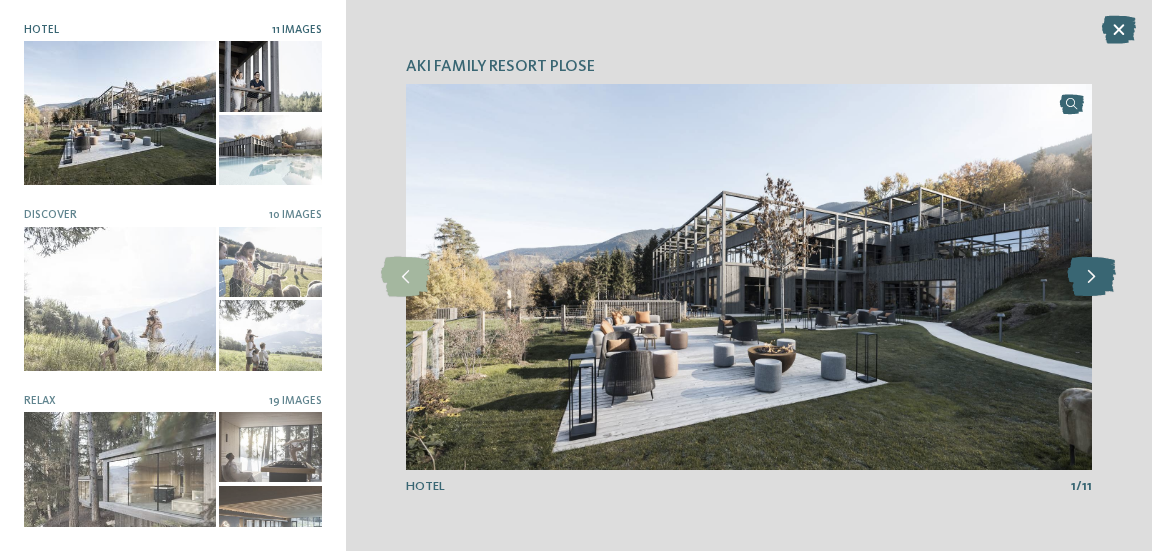click at bounding box center [1091, 277] 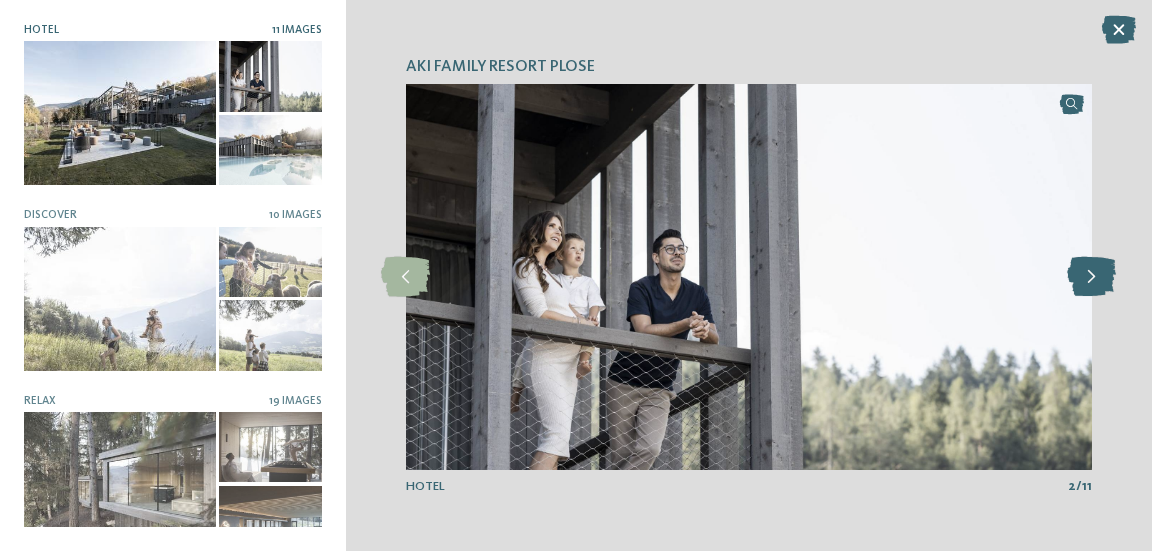 click at bounding box center [1091, 277] 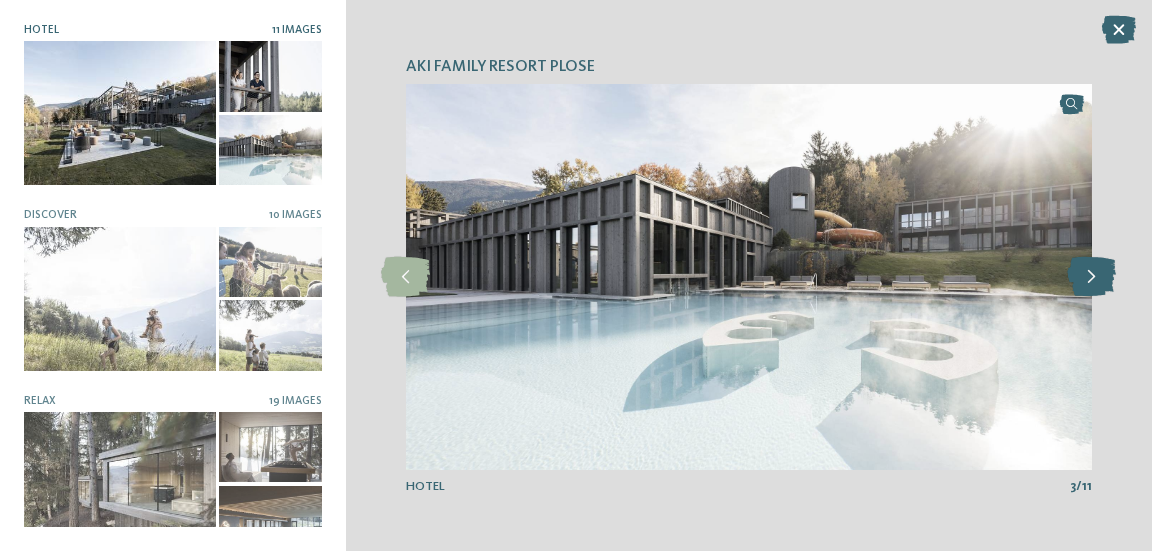 click at bounding box center (1091, 277) 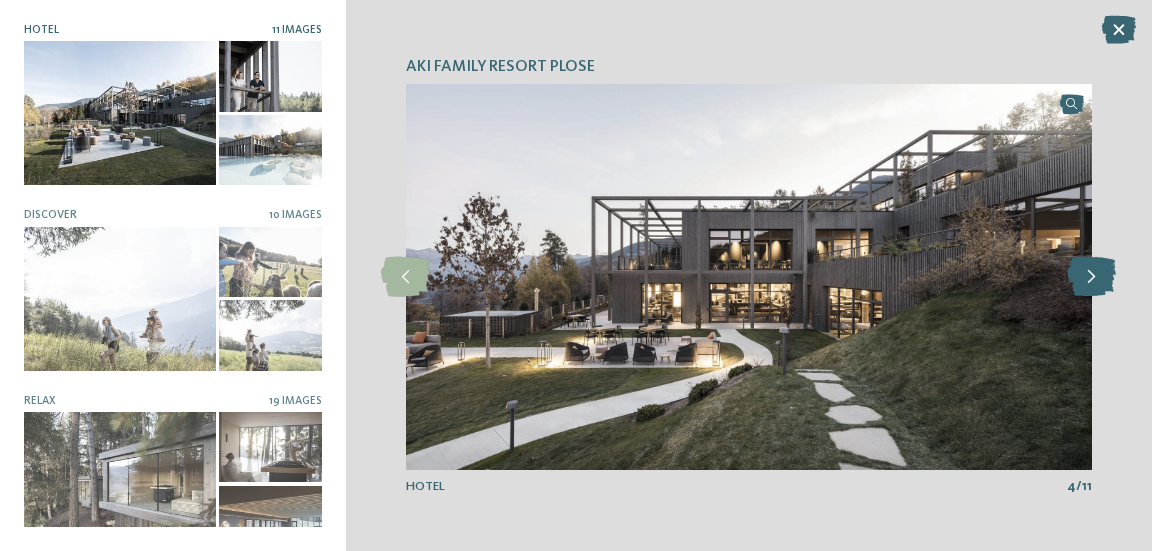 click at bounding box center (1091, 277) 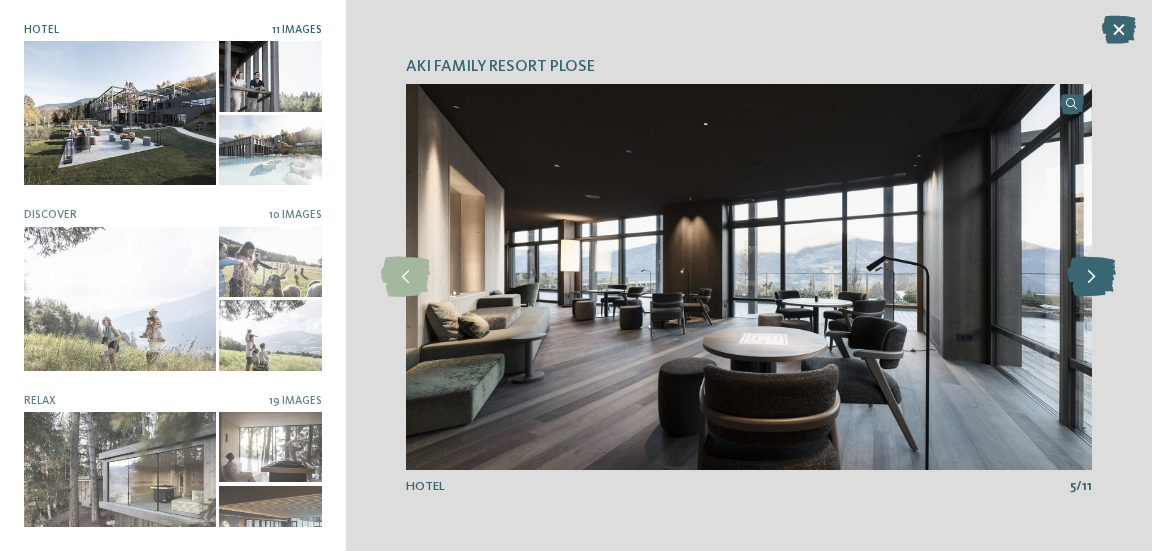 click at bounding box center (1091, 277) 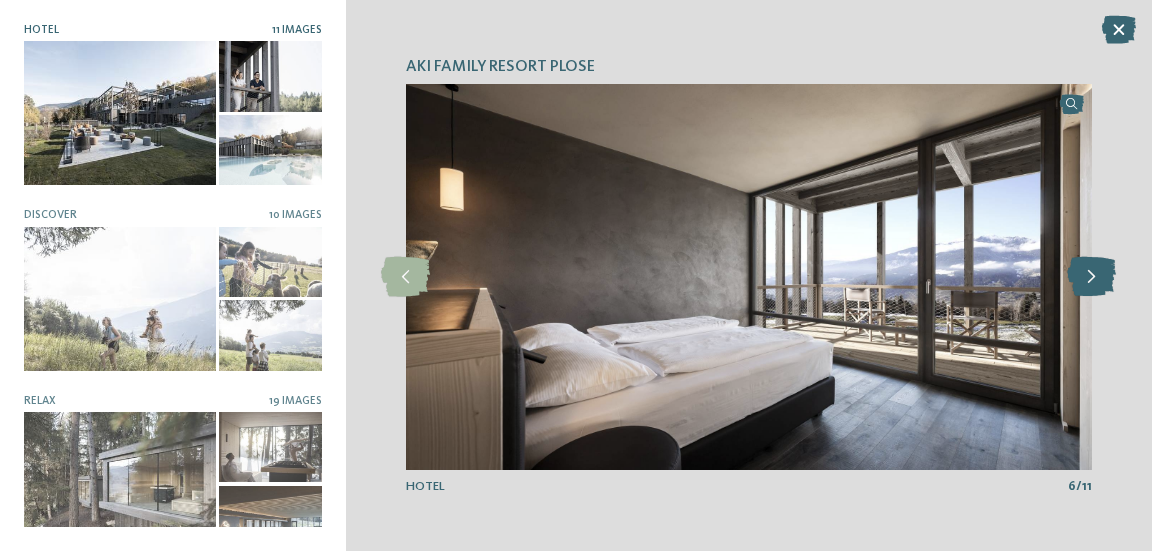 click at bounding box center (1091, 277) 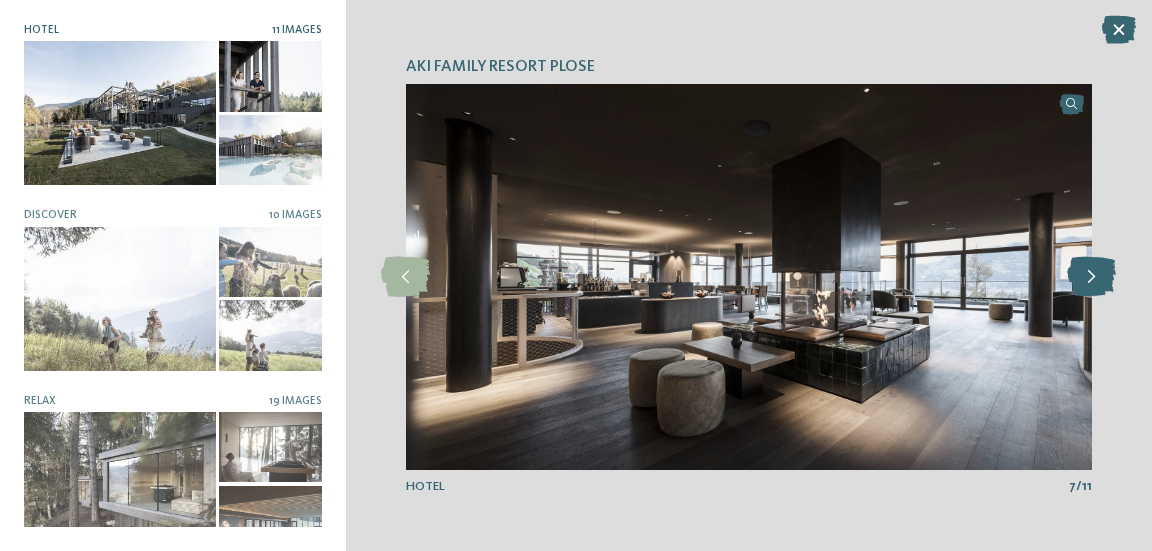 click at bounding box center (1091, 277) 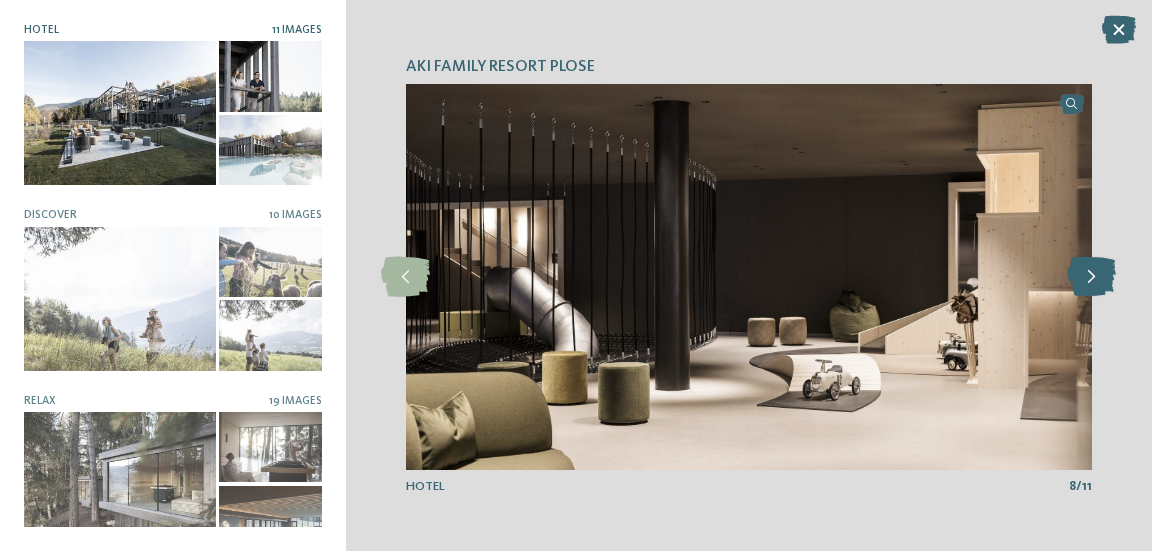 click at bounding box center (1091, 277) 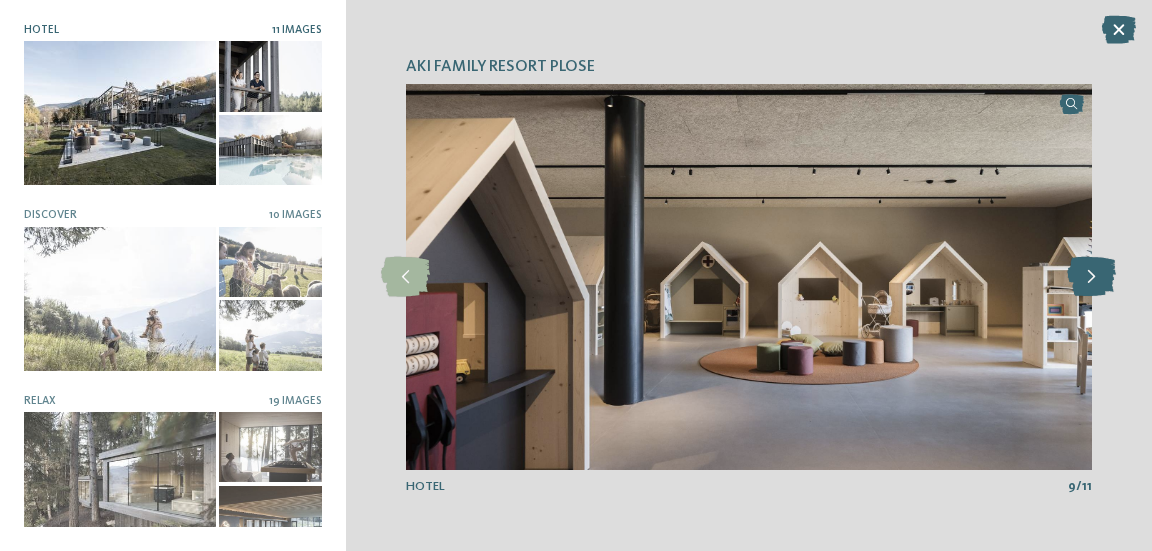 click at bounding box center (1091, 277) 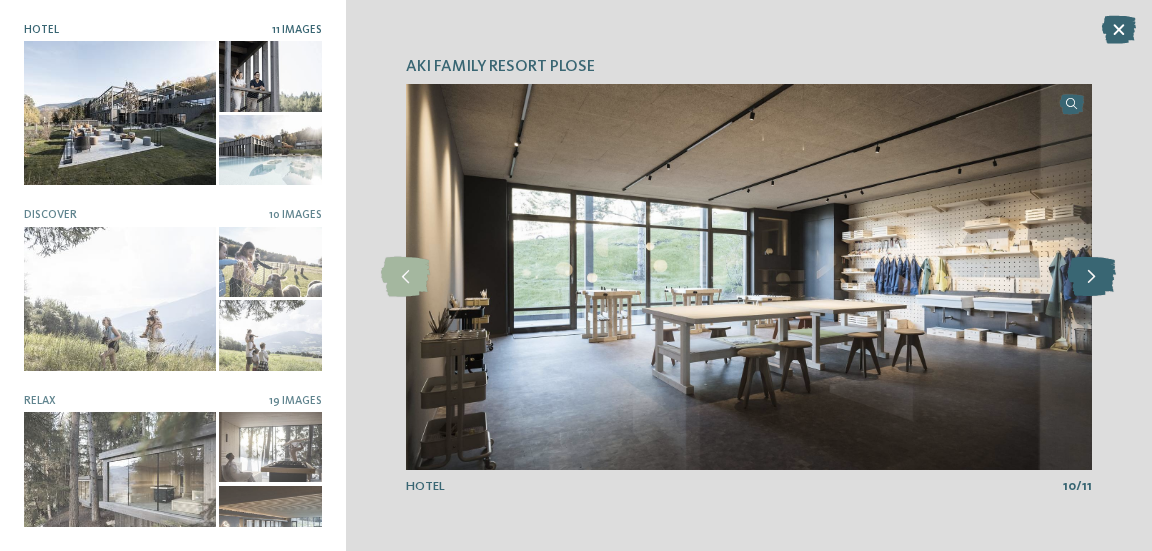 click at bounding box center [1091, 277] 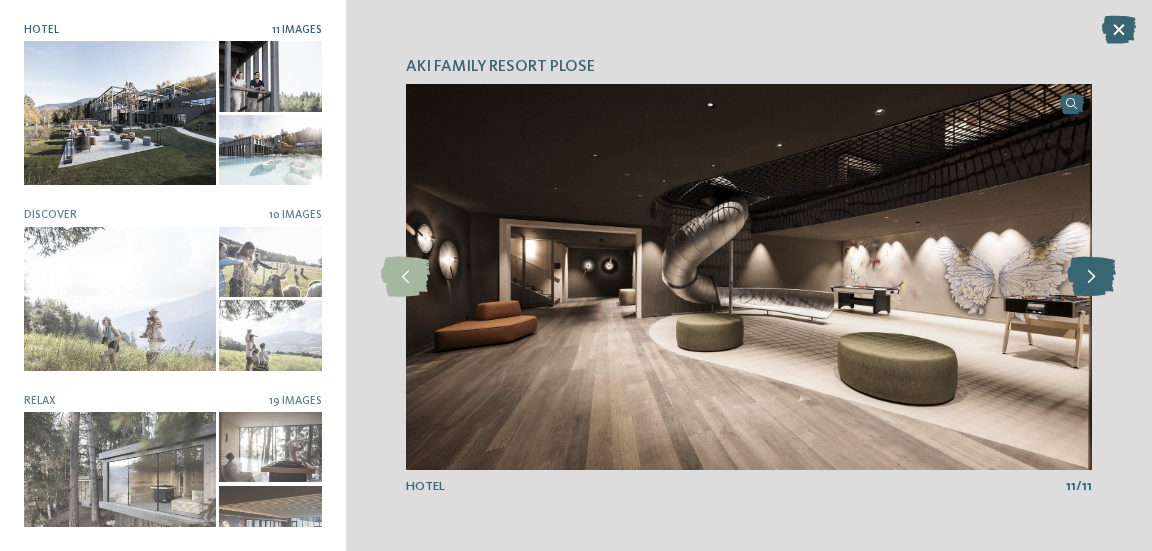 click at bounding box center (1091, 277) 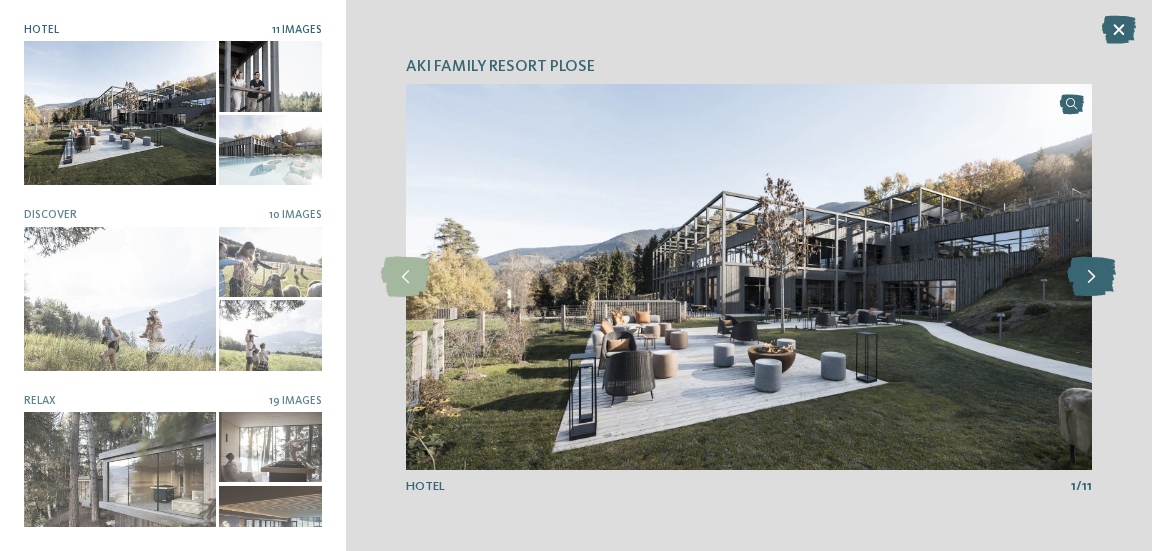 click at bounding box center [1091, 277] 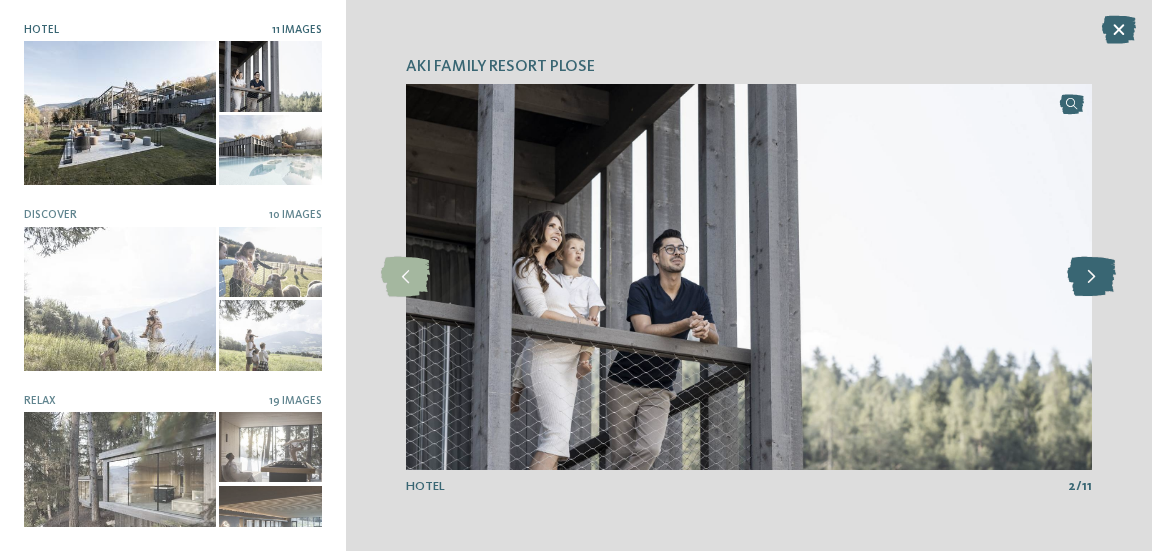 click at bounding box center (1091, 277) 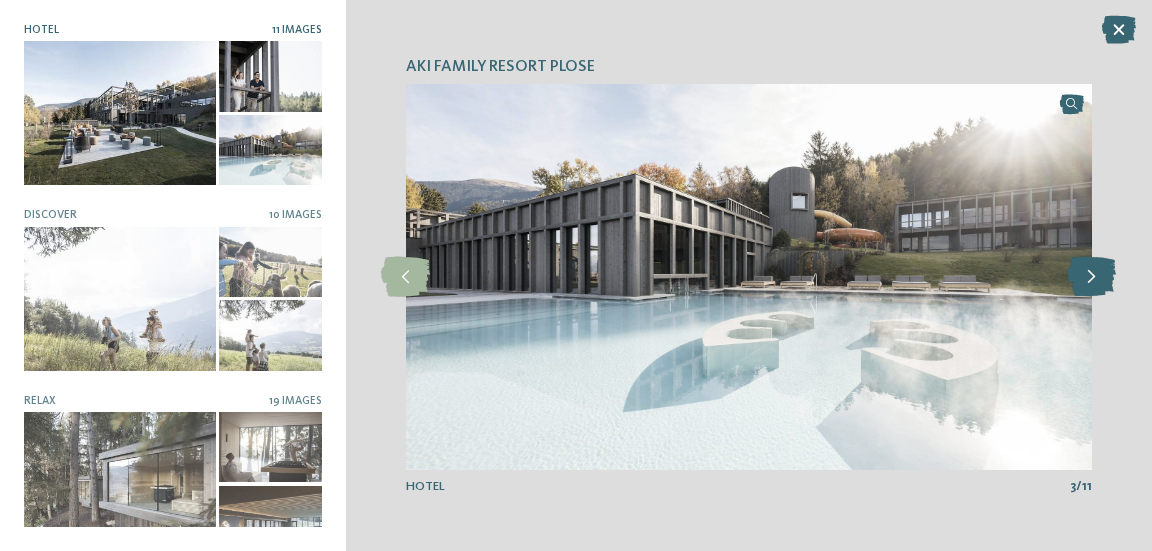 click at bounding box center (1091, 277) 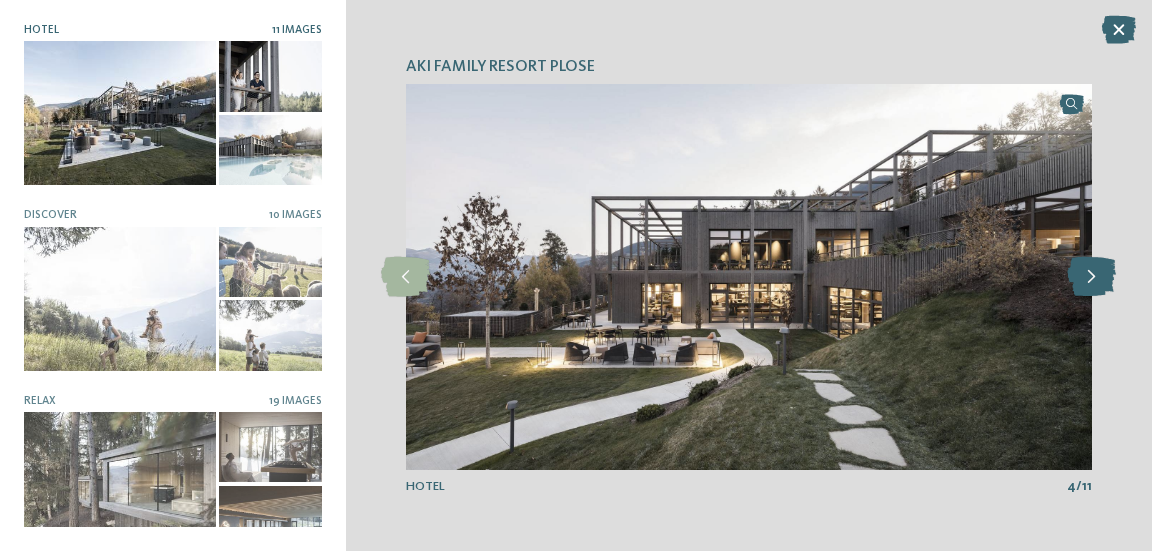 click at bounding box center (1091, 277) 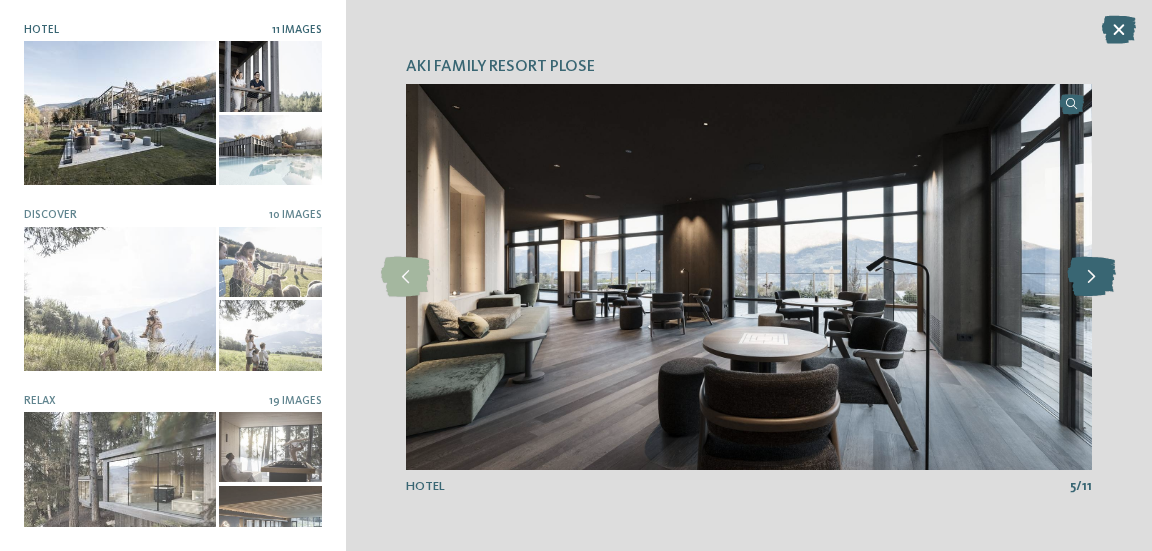 click at bounding box center (1091, 277) 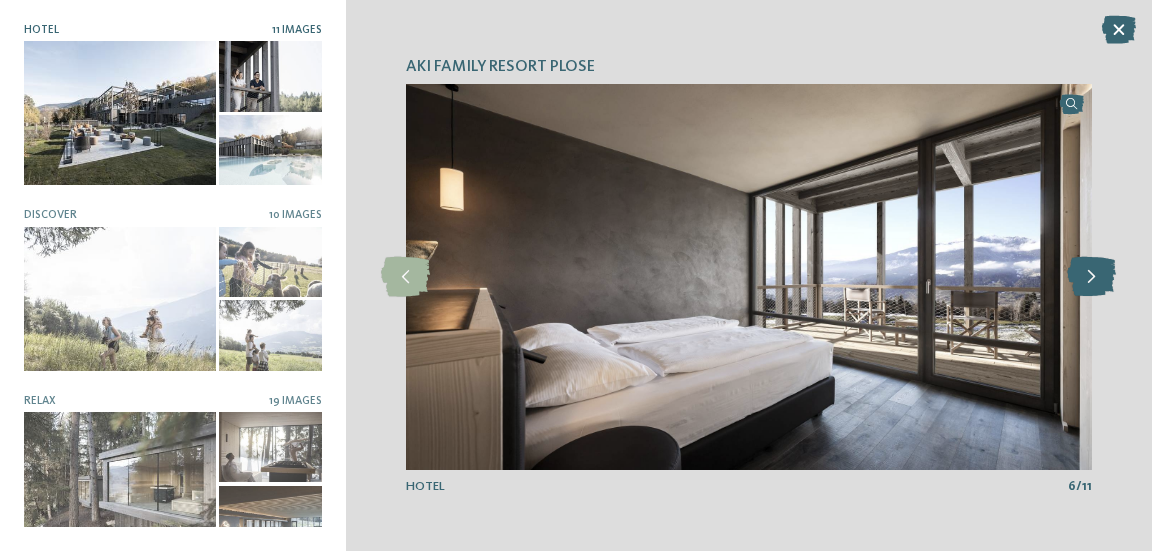 click at bounding box center [1091, 277] 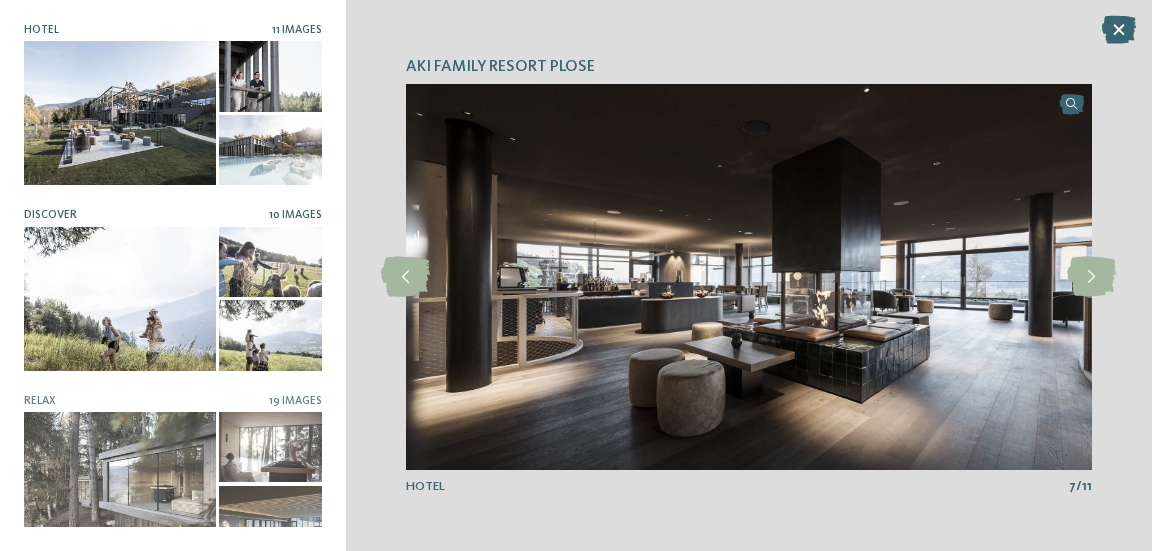 click at bounding box center (120, 299) 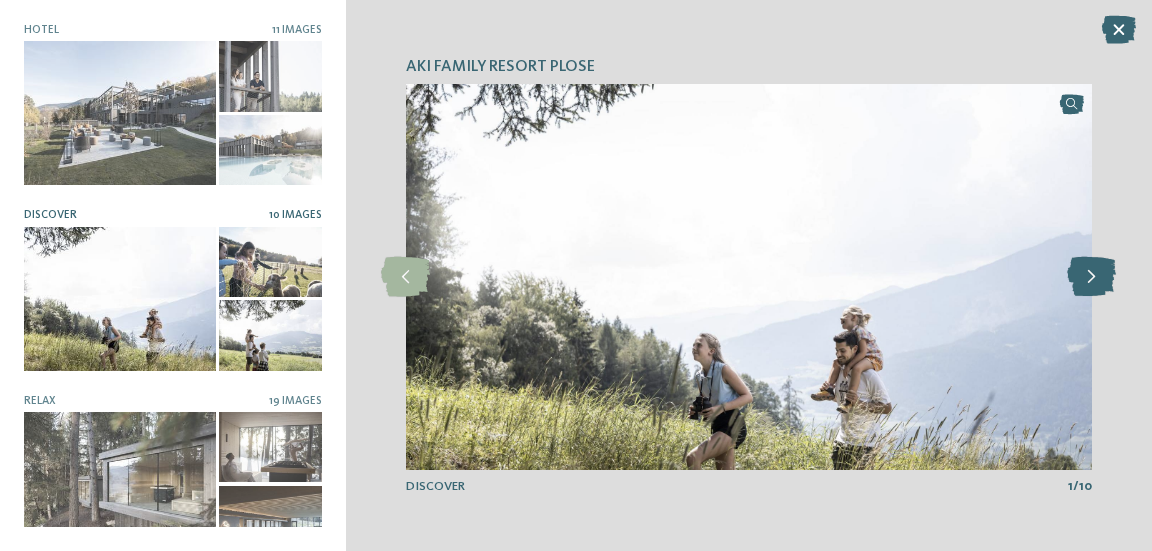 click at bounding box center (1091, 277) 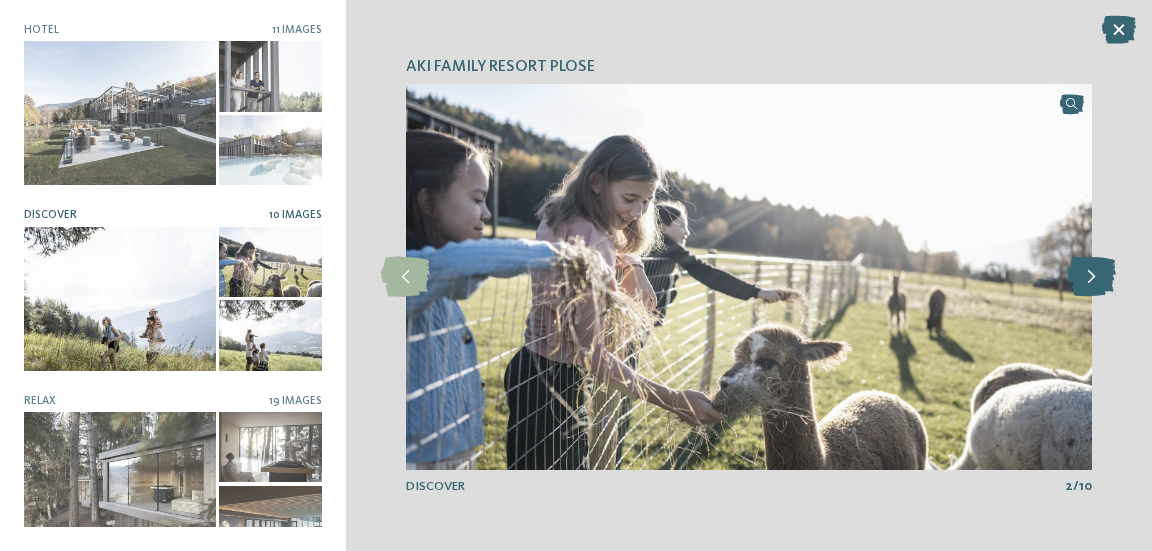click at bounding box center (1091, 277) 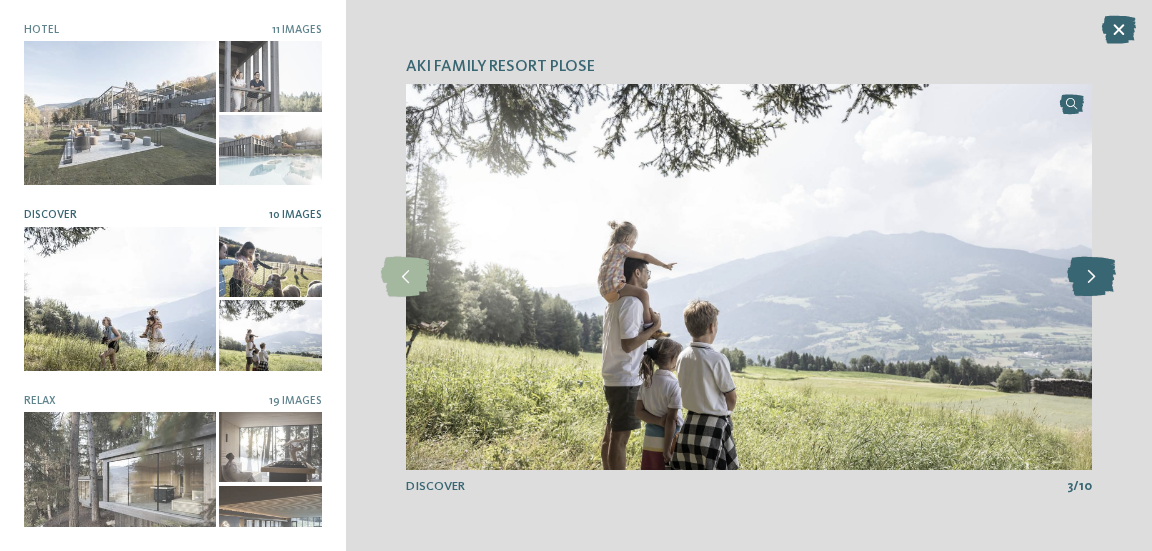 click at bounding box center [1091, 277] 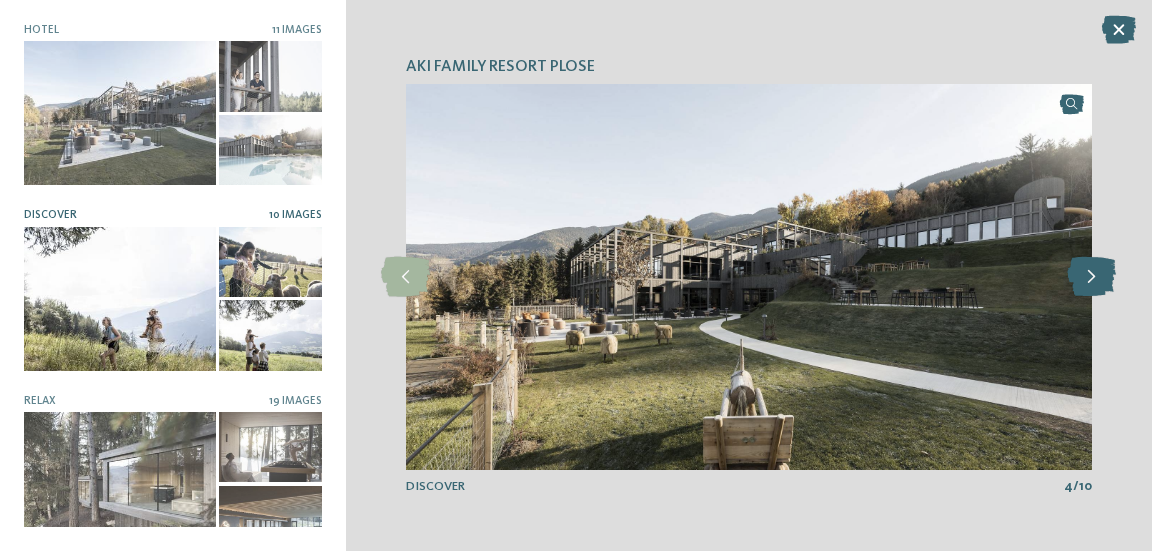 click at bounding box center [1091, 277] 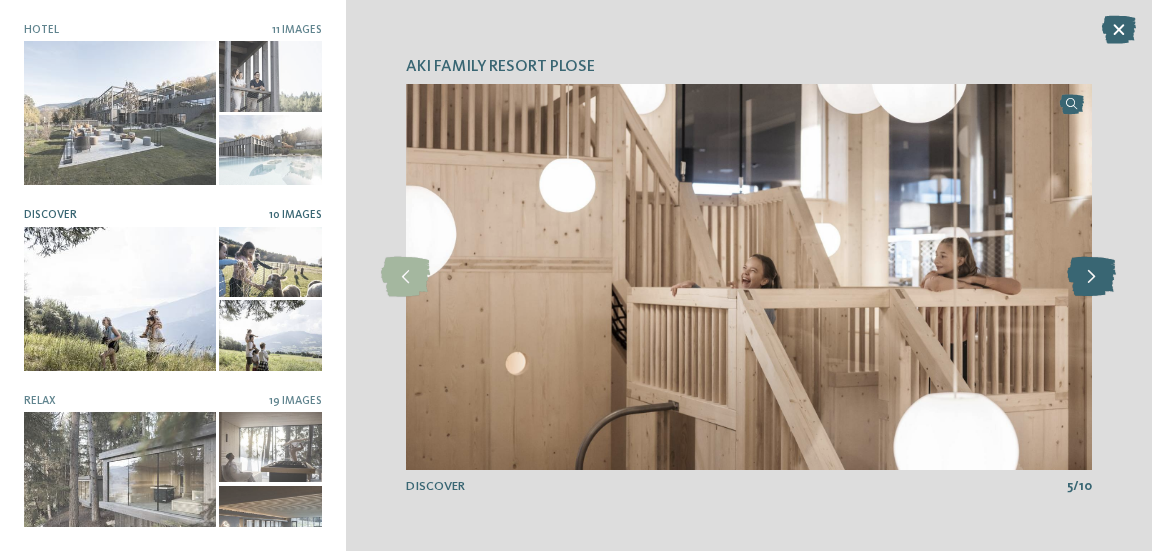 click at bounding box center [1091, 277] 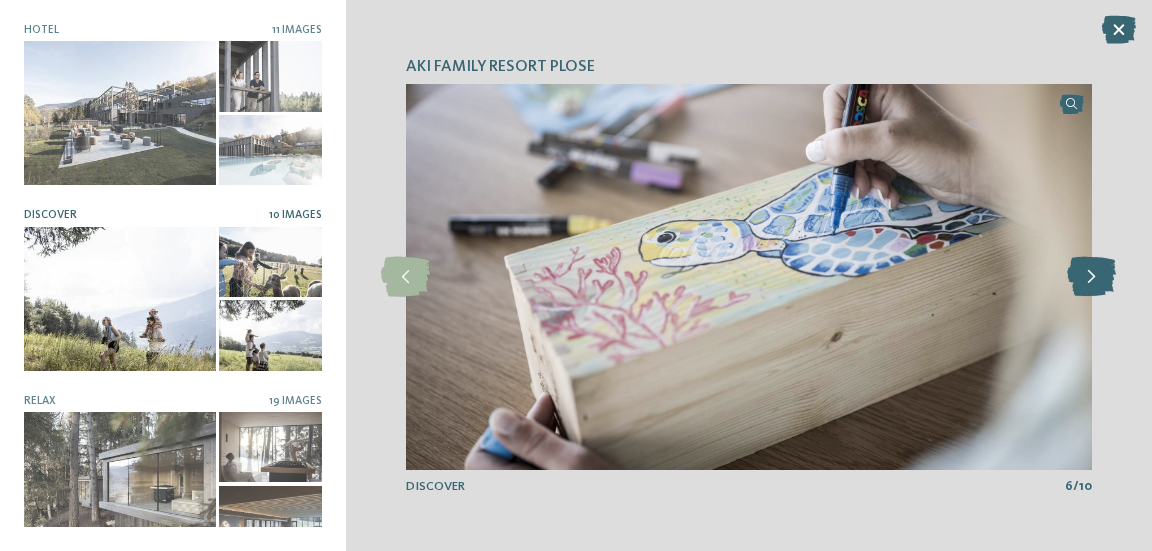 click at bounding box center (1091, 277) 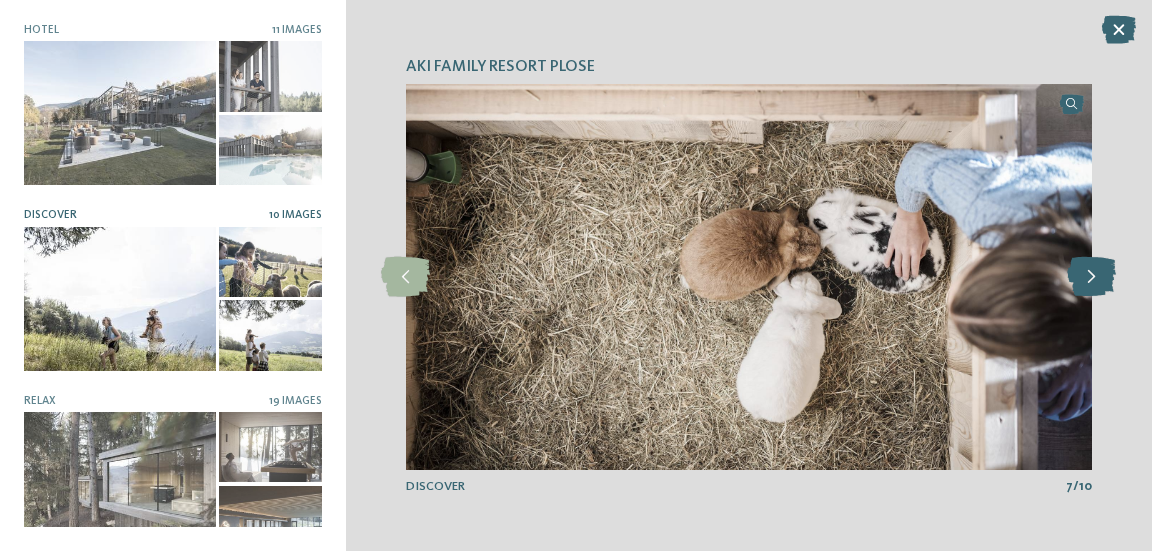 click at bounding box center [1091, 277] 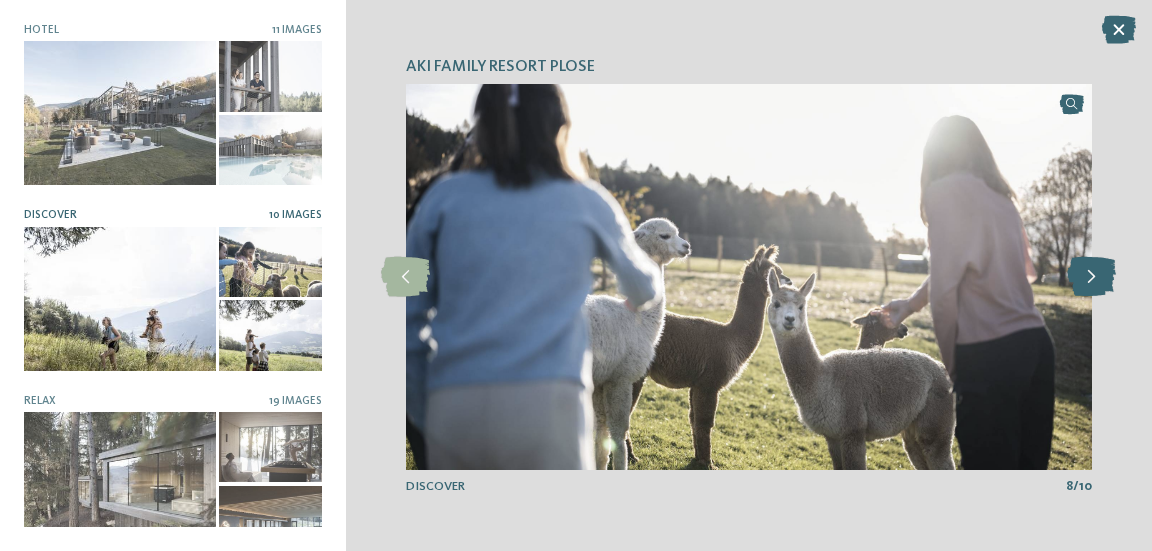 click at bounding box center (1091, 277) 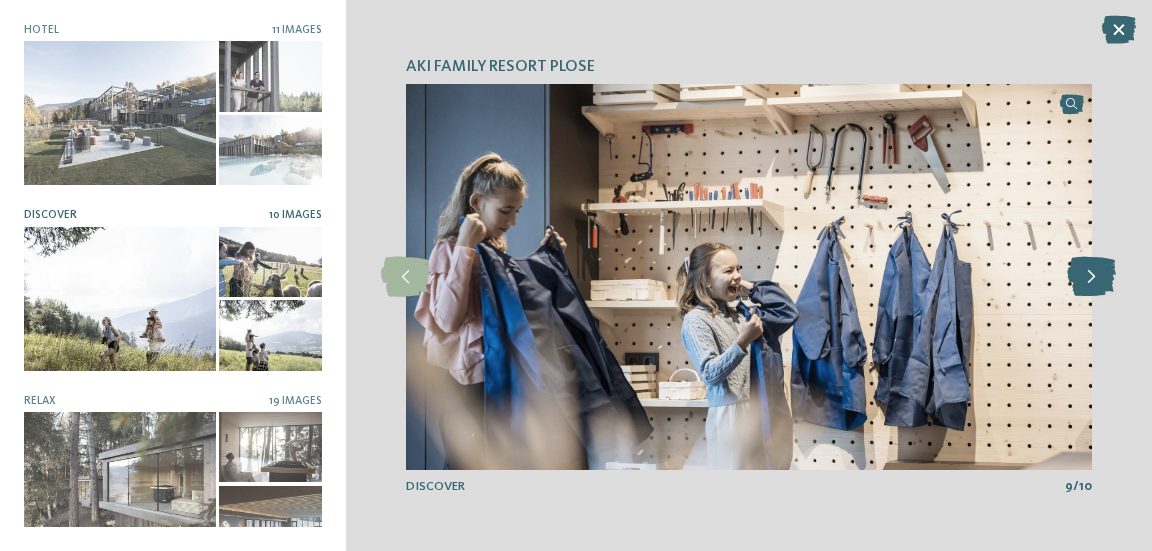 click at bounding box center (1091, 277) 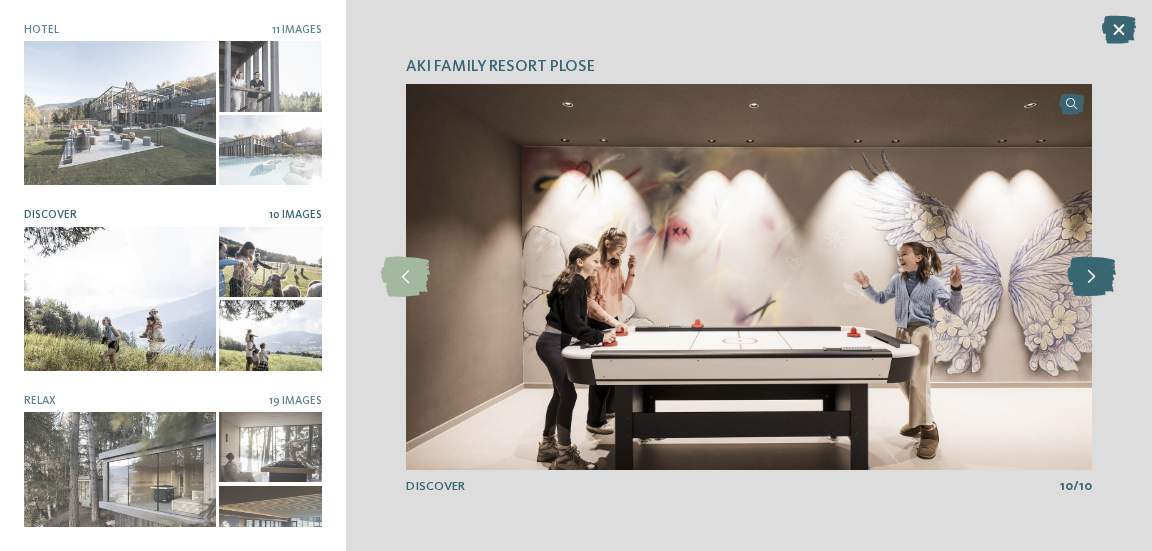 click at bounding box center (1091, 277) 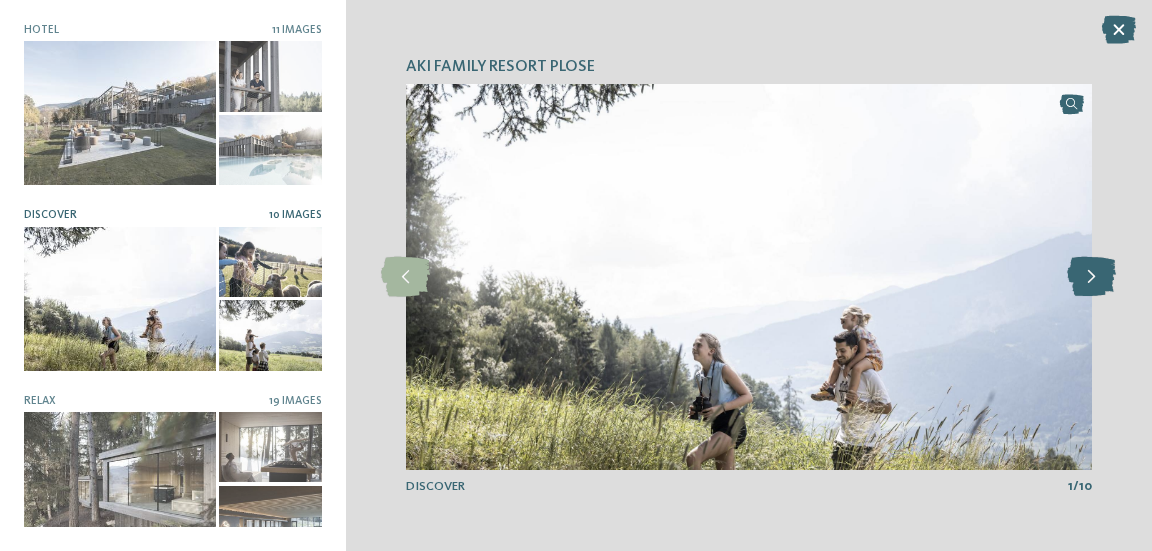 click at bounding box center [1091, 277] 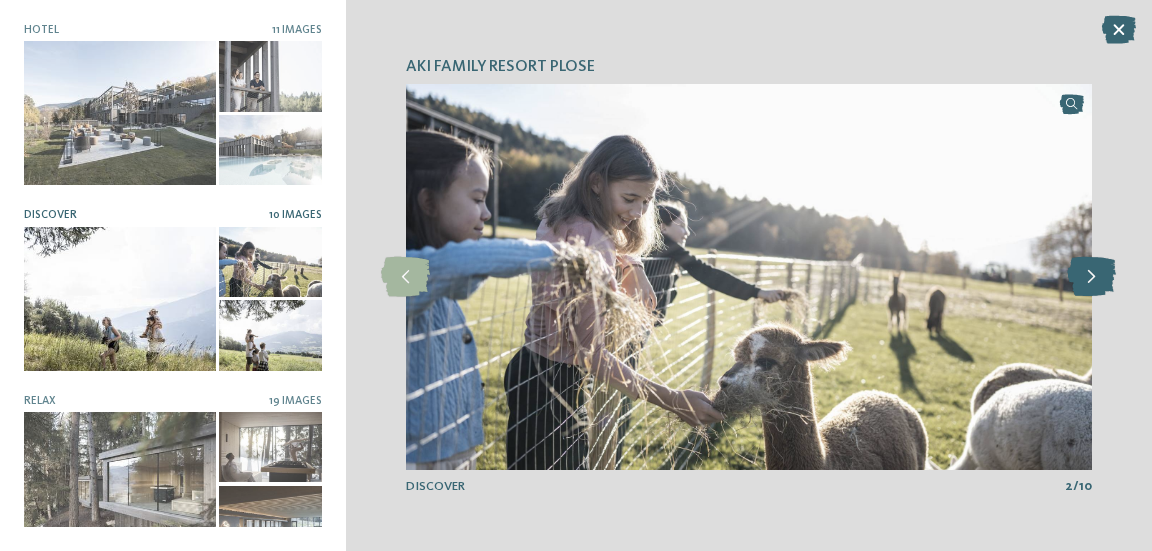 click at bounding box center (1091, 277) 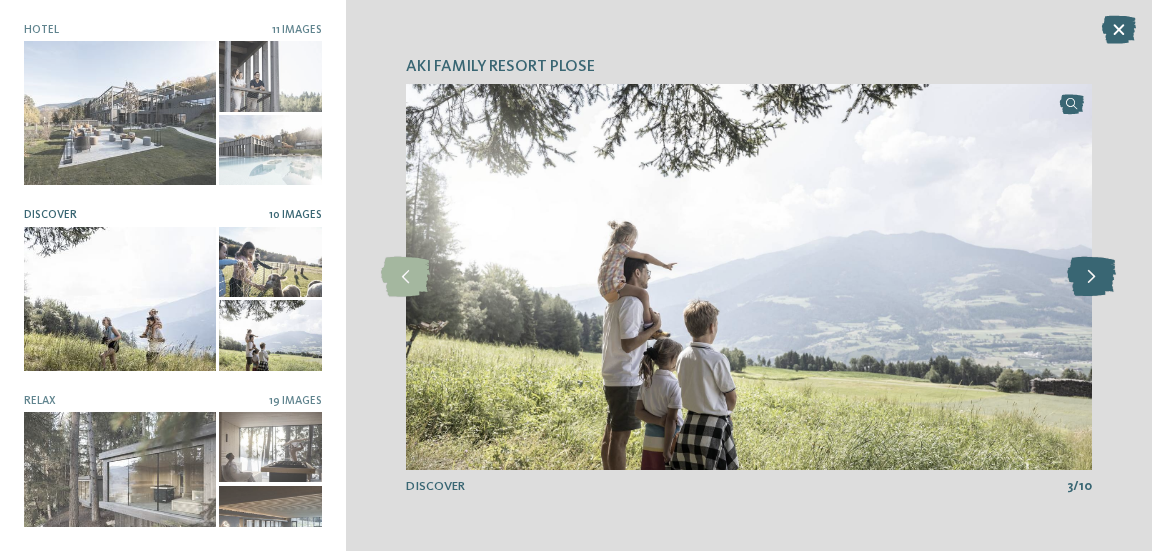 click at bounding box center [1091, 277] 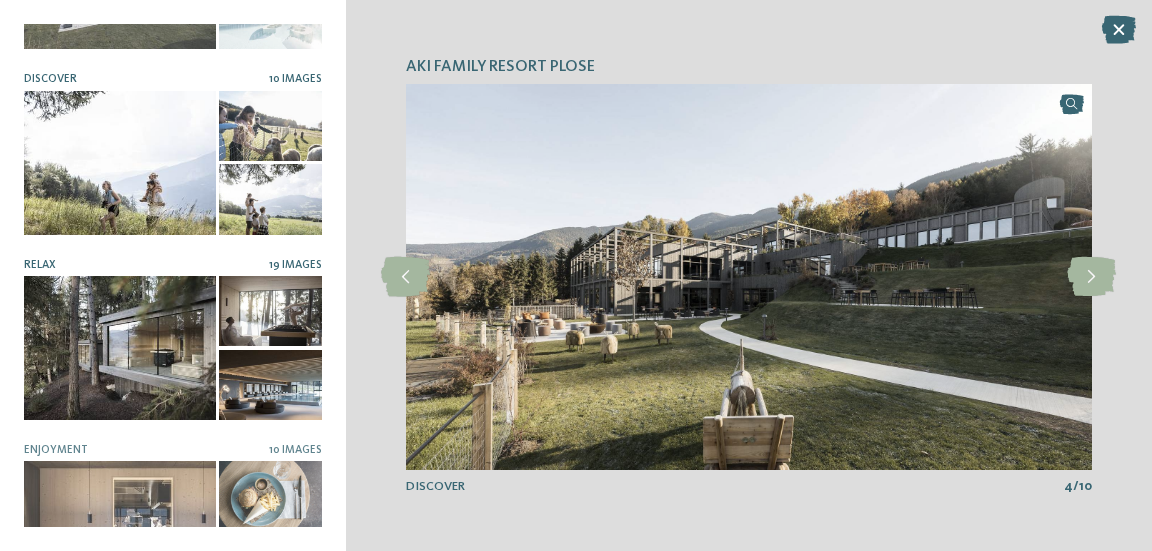 scroll, scrollTop: 200, scrollLeft: 0, axis: vertical 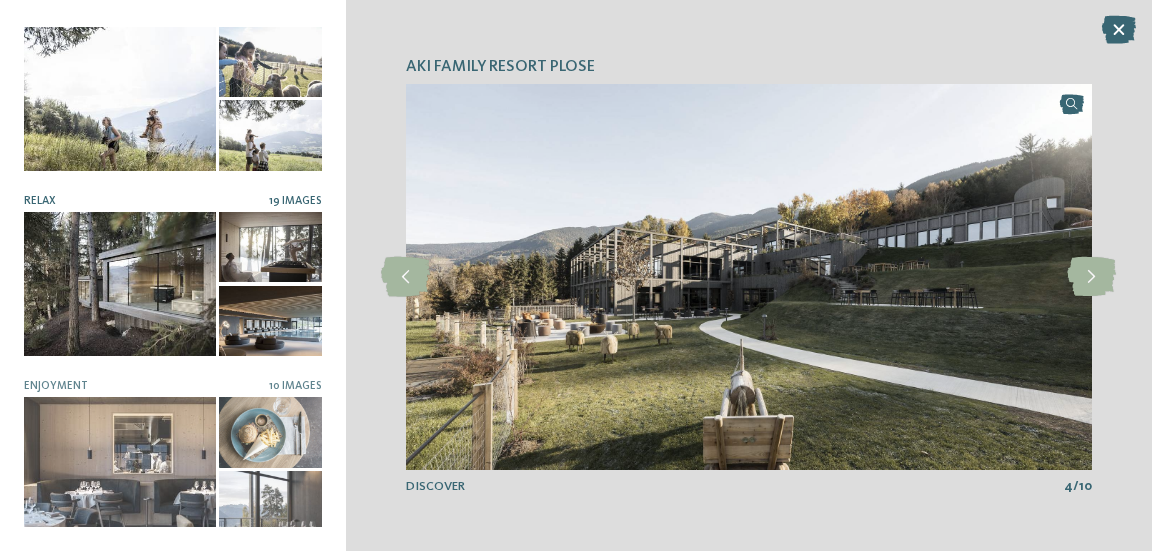 click at bounding box center [120, 284] 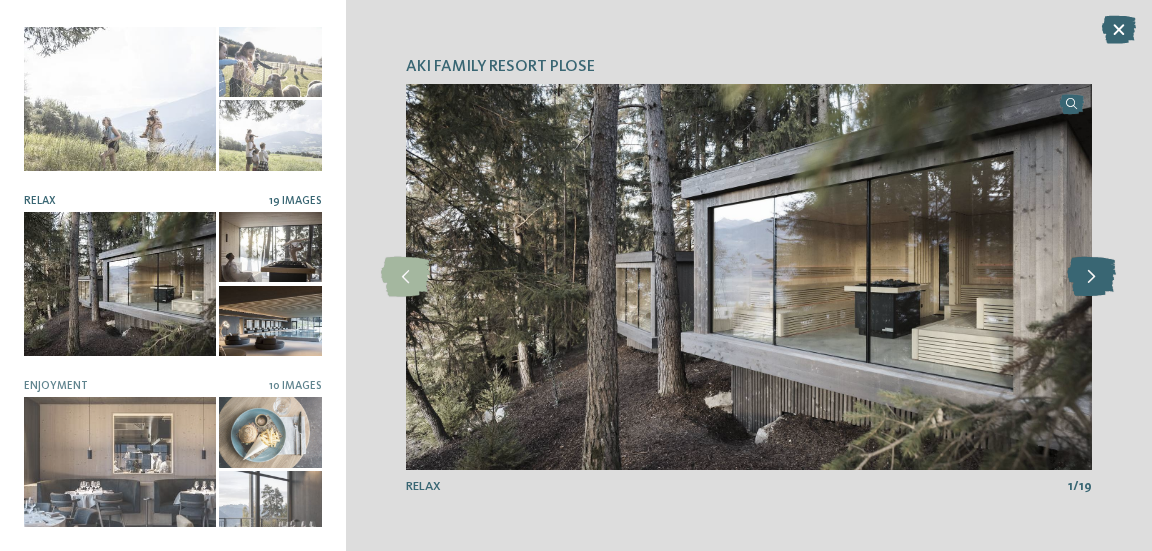 click at bounding box center [1091, 277] 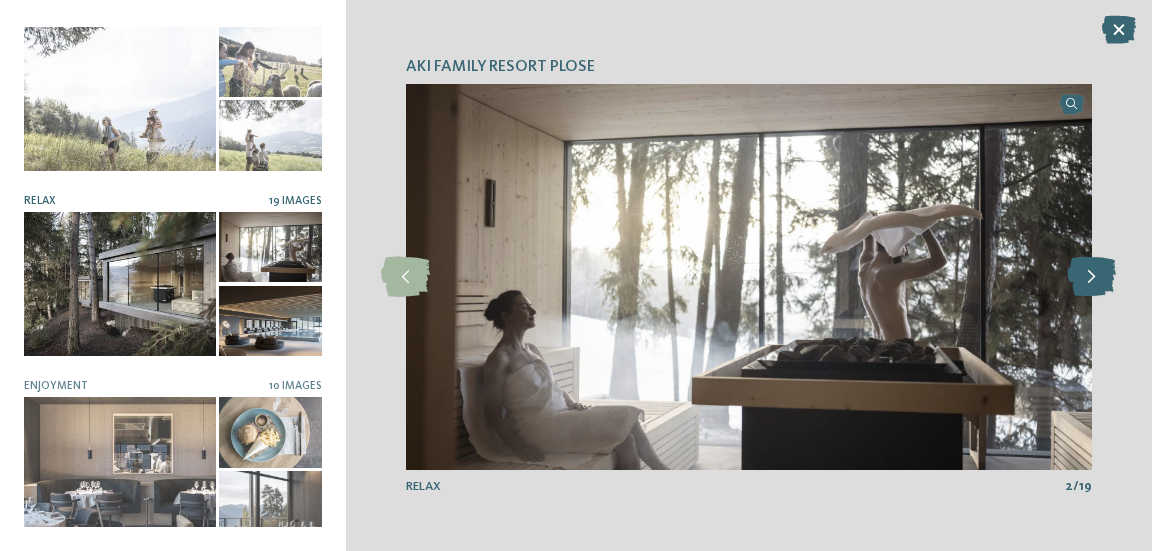 click at bounding box center (1091, 277) 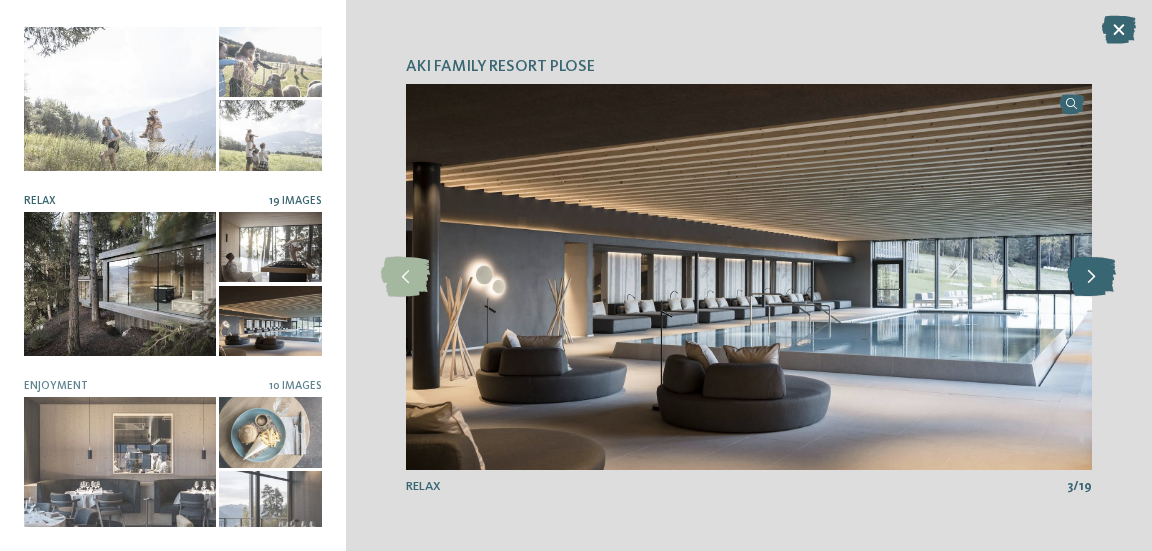 click at bounding box center [1091, 277] 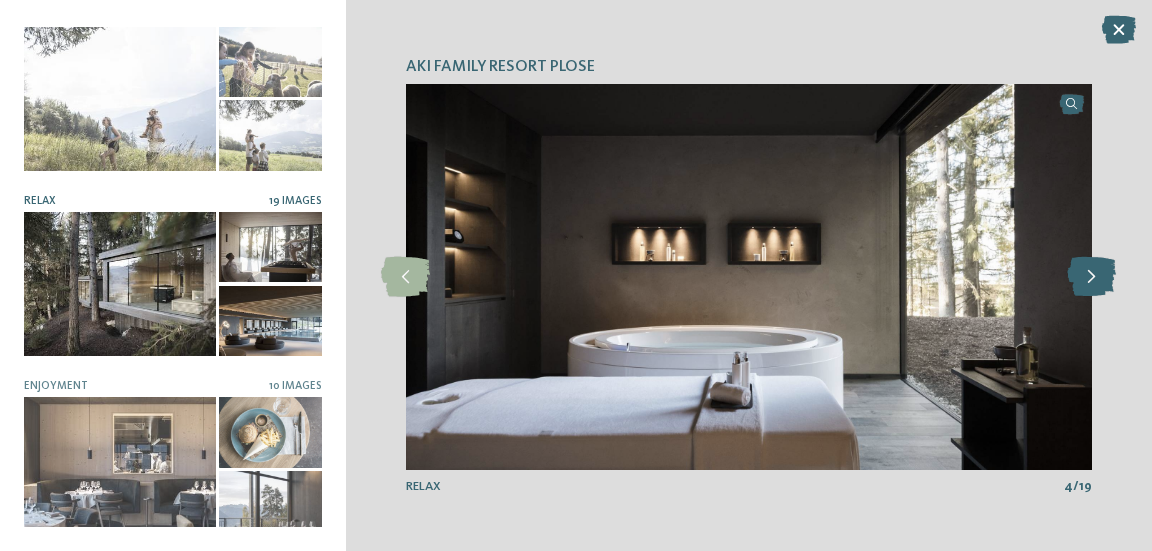 click at bounding box center [1091, 277] 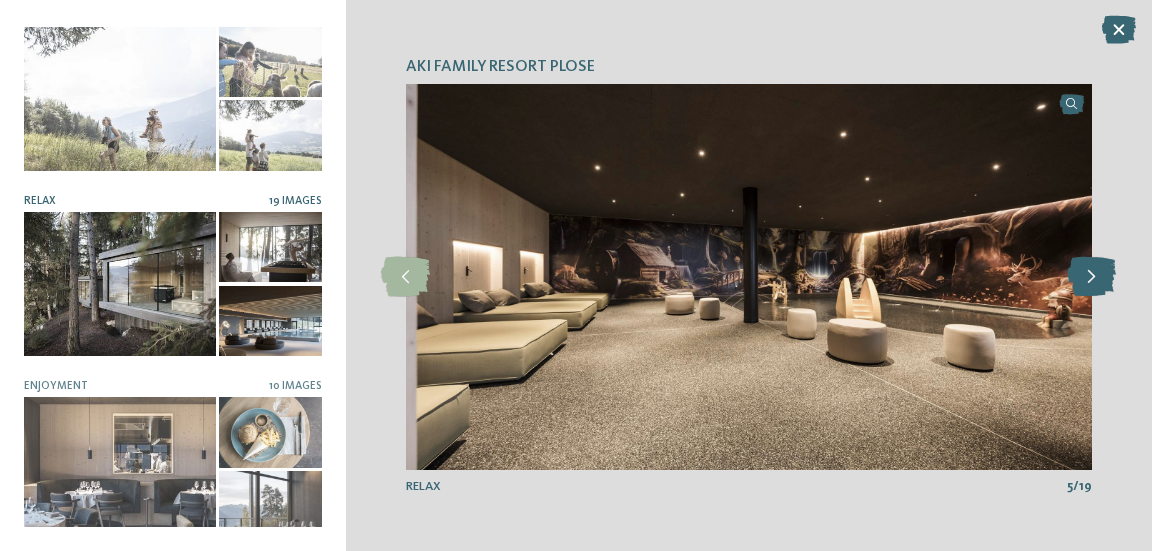 click at bounding box center (1091, 277) 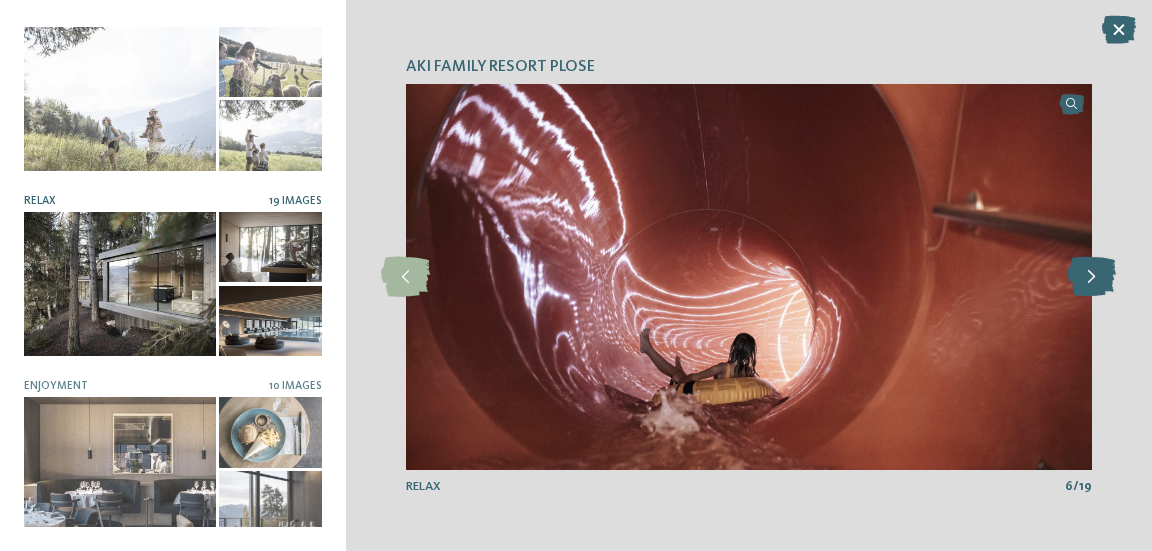 click at bounding box center (1091, 277) 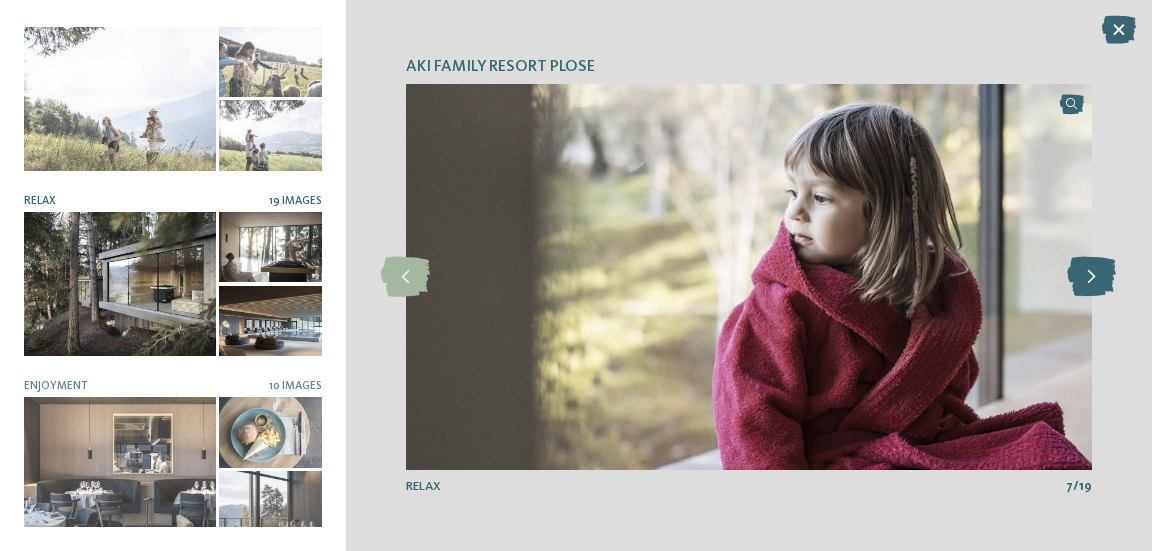 click at bounding box center [1091, 277] 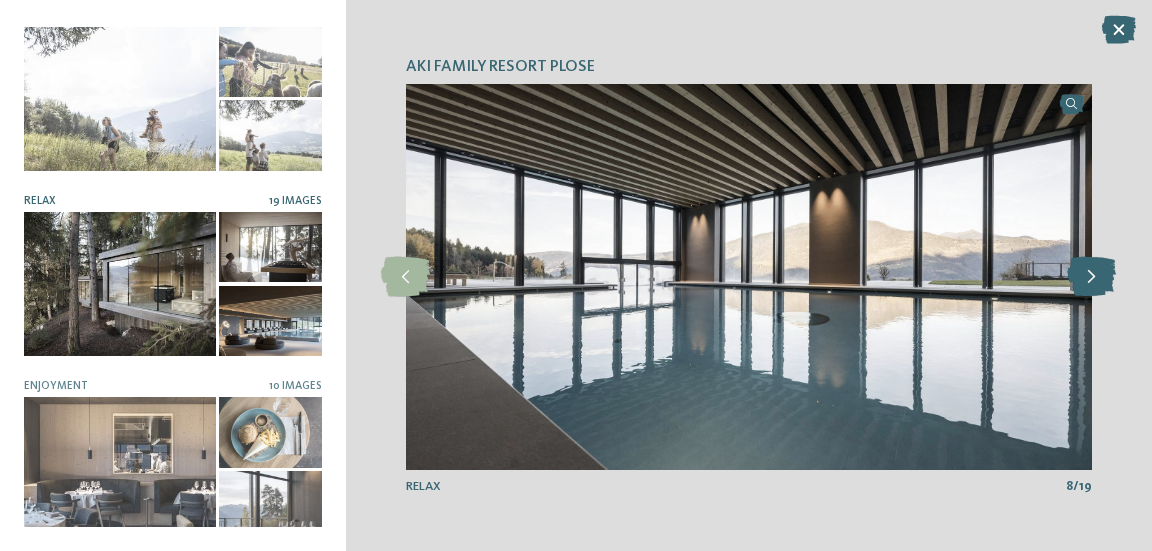 click at bounding box center [1091, 277] 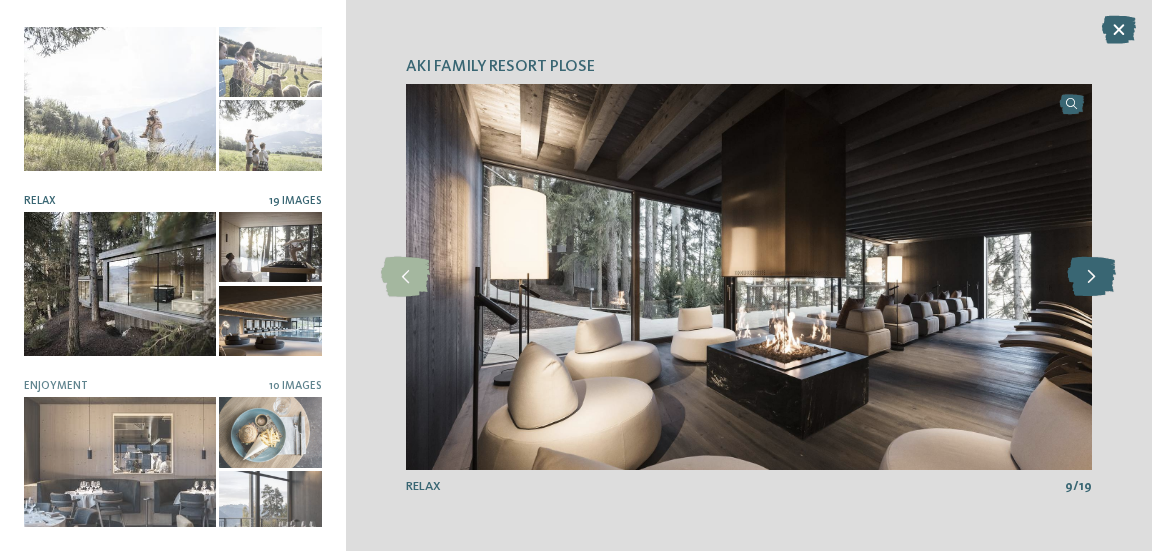 click at bounding box center [1091, 277] 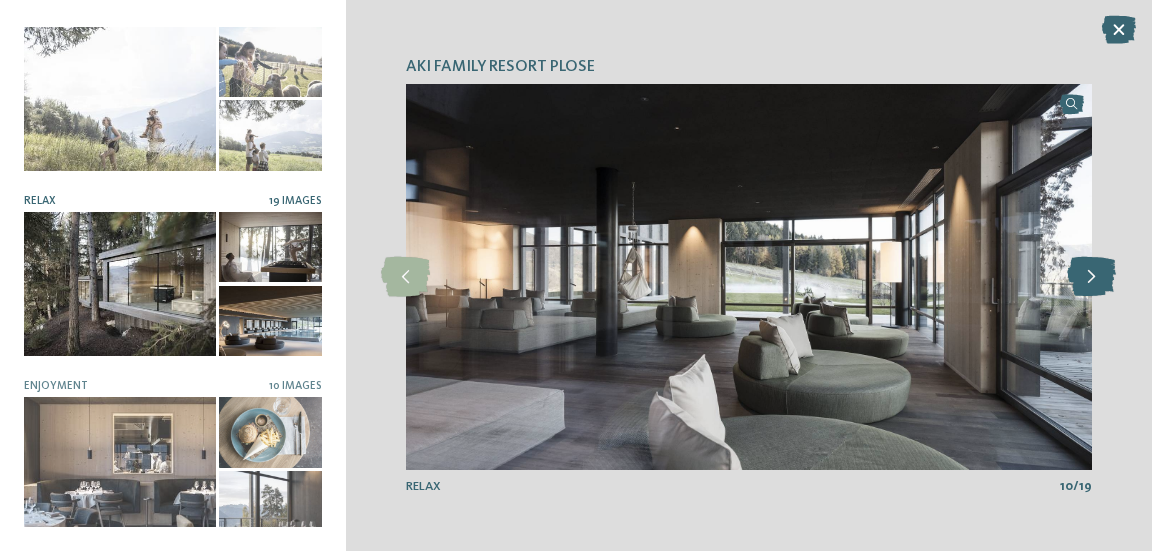 click at bounding box center [1091, 277] 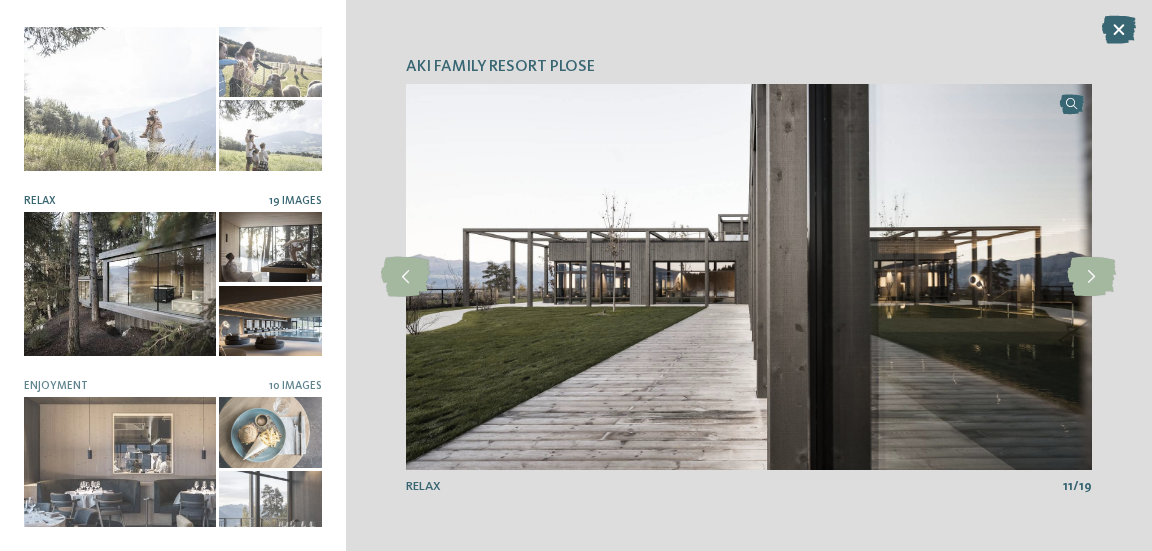 scroll, scrollTop: 206, scrollLeft: 0, axis: vertical 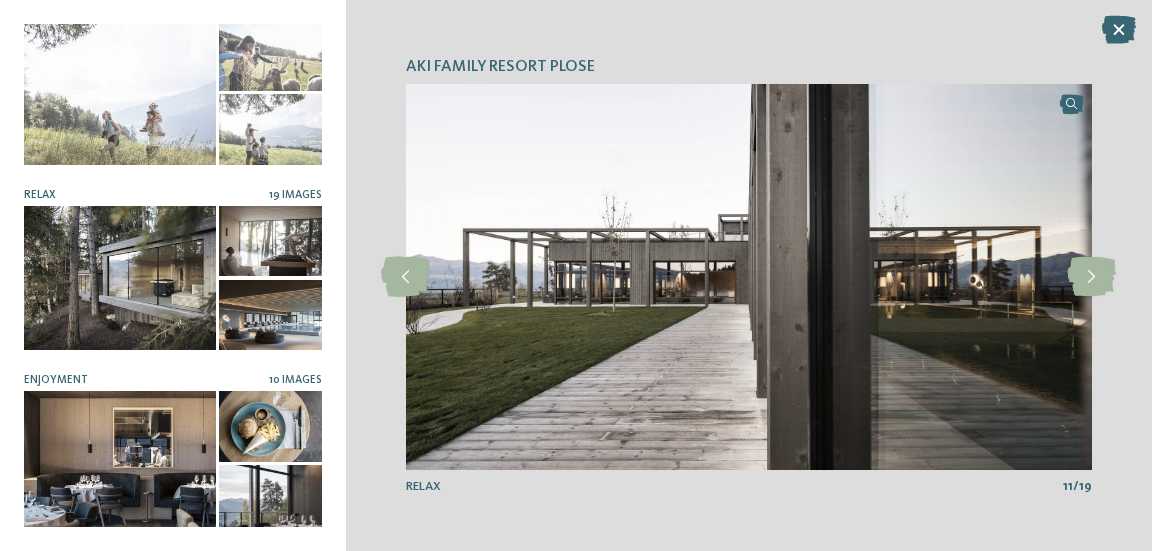click at bounding box center (120, 463) 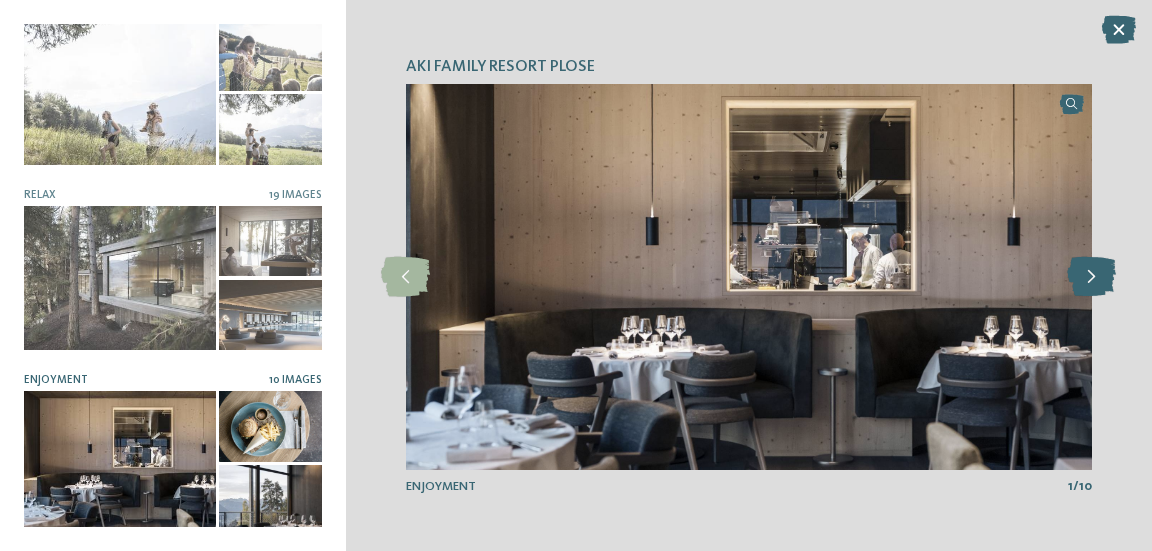 click at bounding box center (1091, 277) 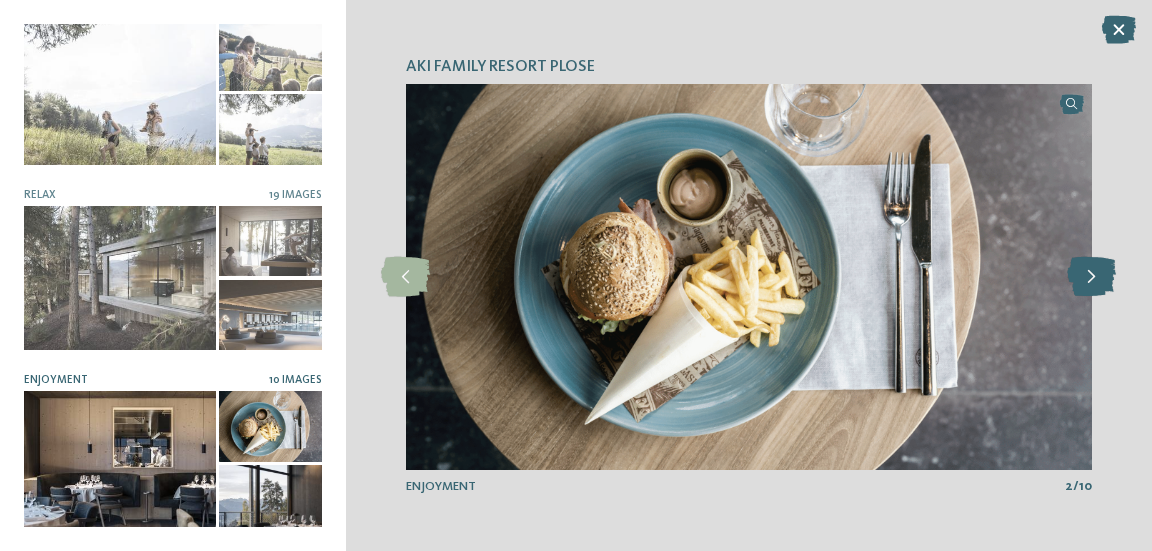 click at bounding box center [1091, 277] 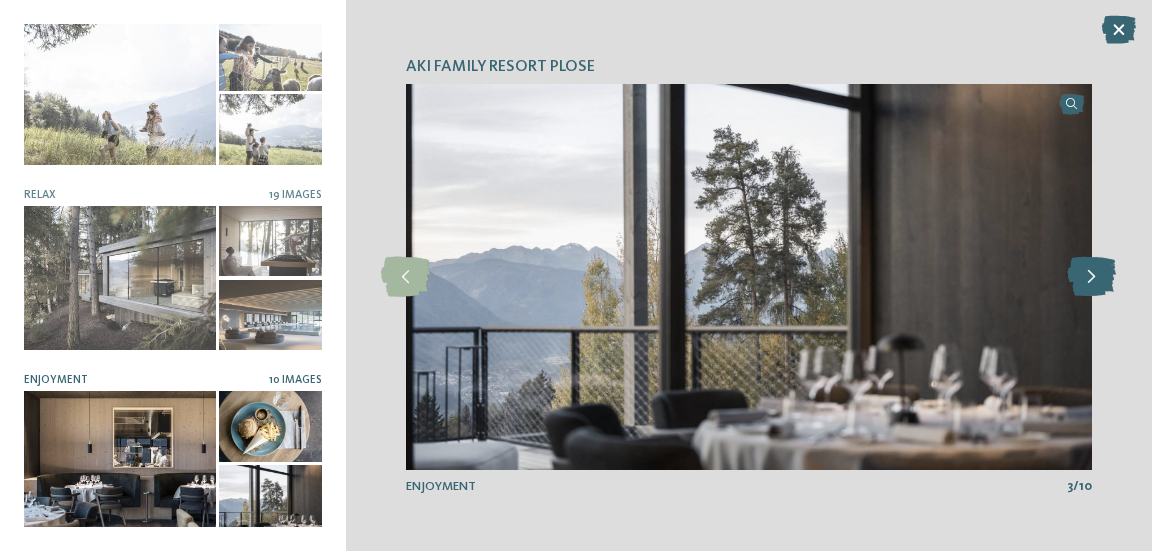 click at bounding box center (1091, 277) 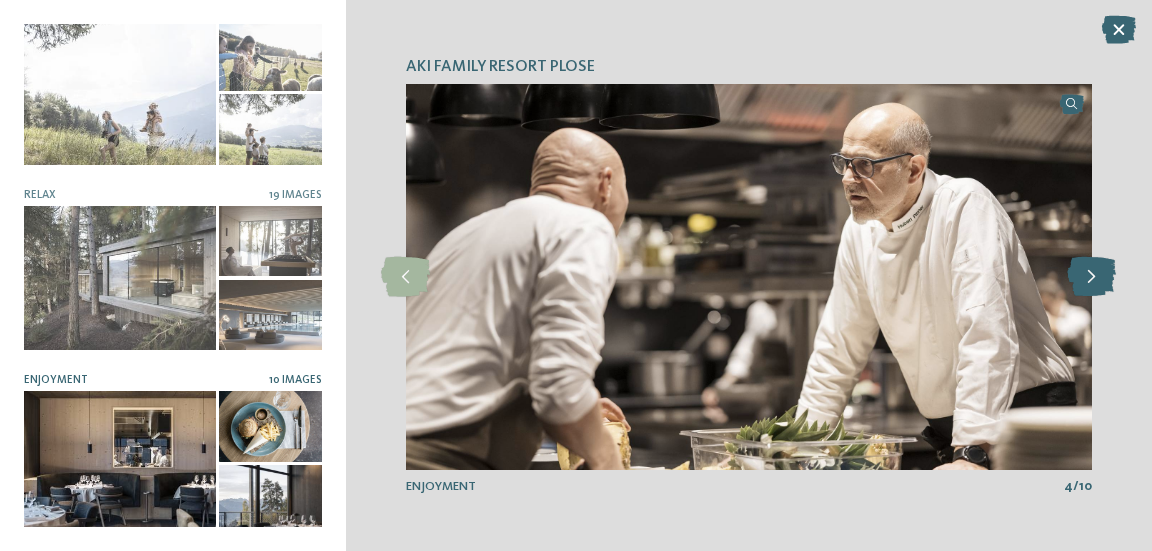 click at bounding box center [1091, 277] 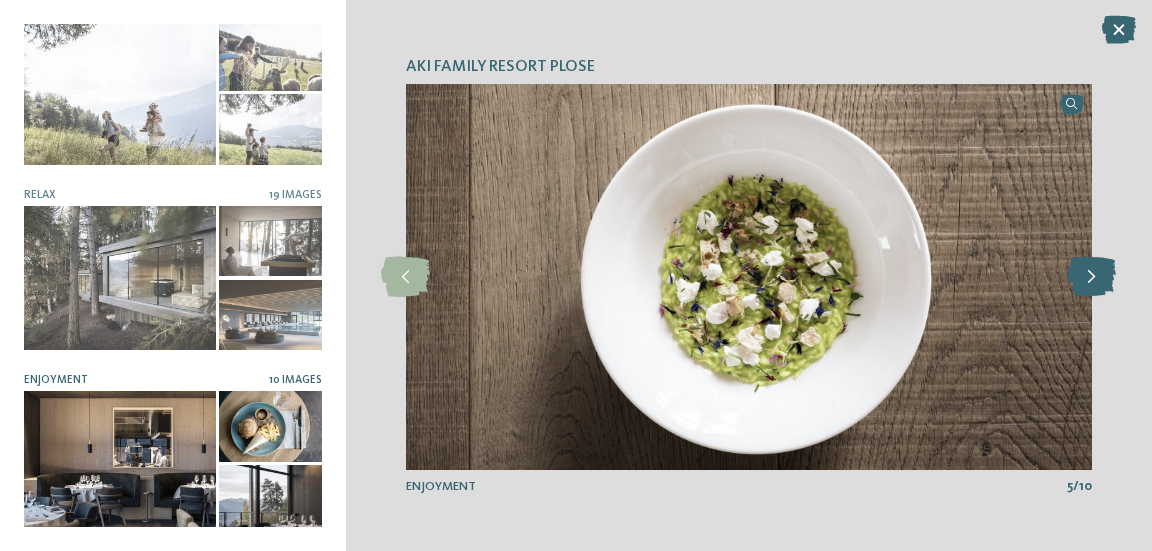 click at bounding box center [1091, 277] 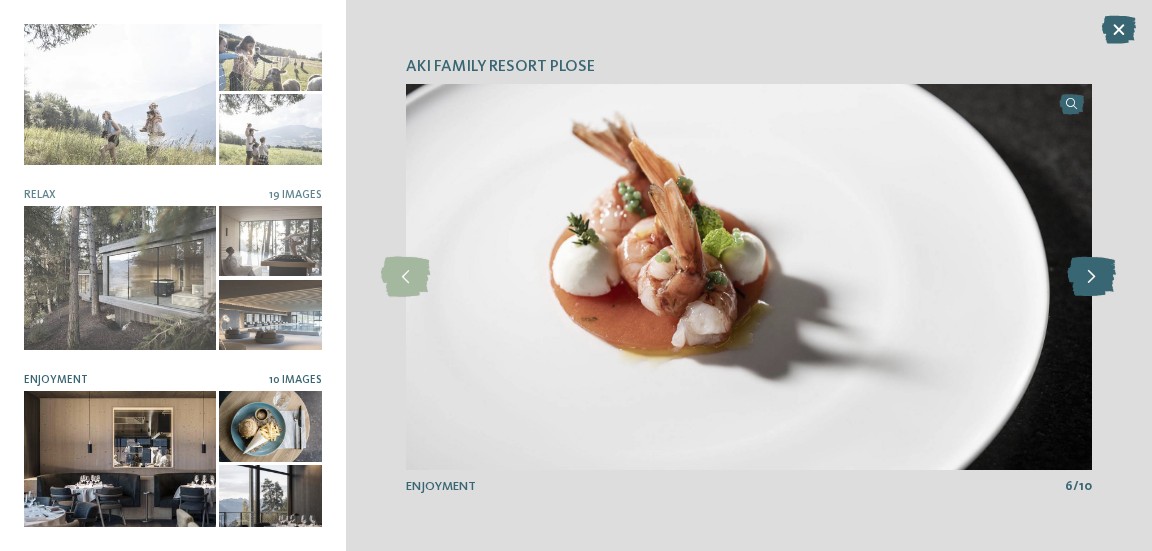click at bounding box center [1091, 277] 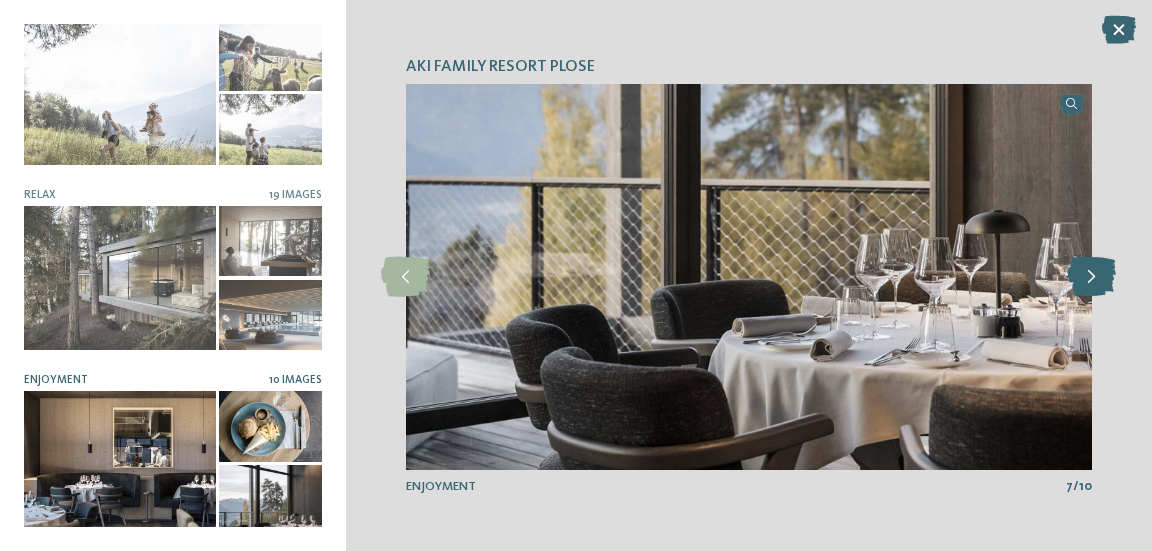 click at bounding box center [1091, 277] 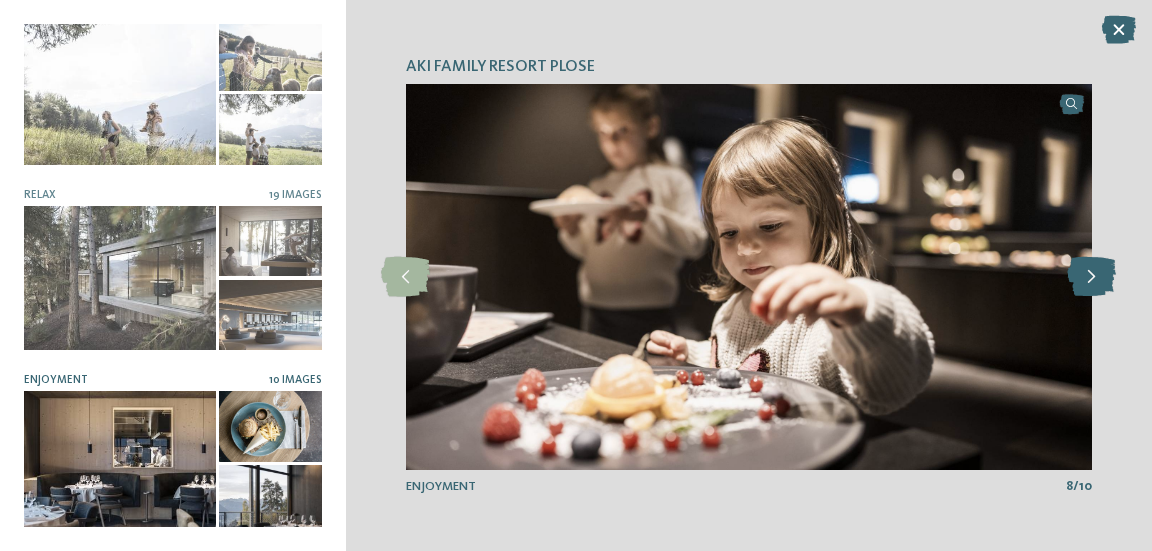click at bounding box center (1091, 277) 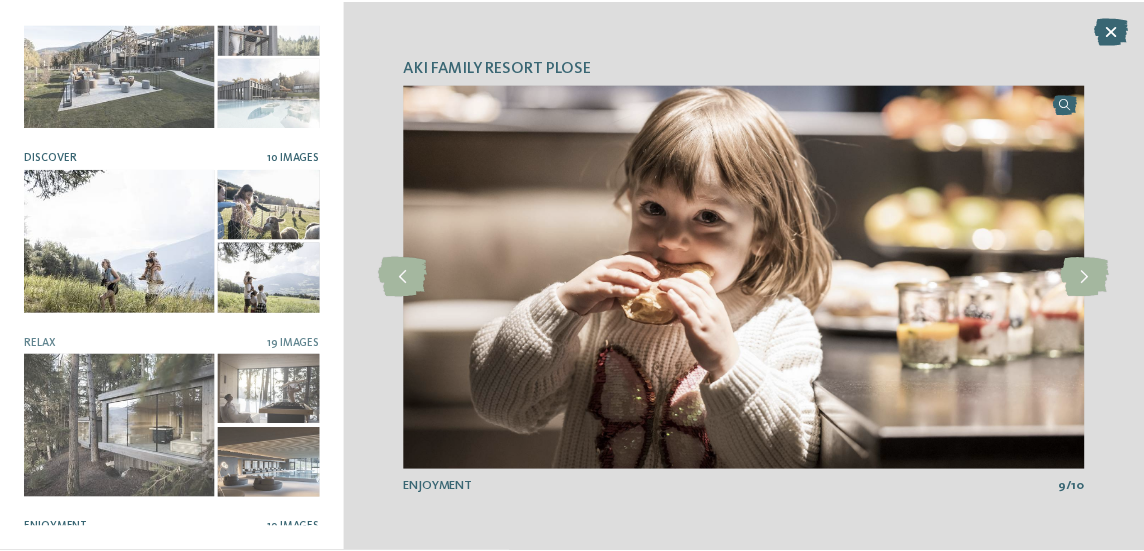 scroll, scrollTop: 0, scrollLeft: 0, axis: both 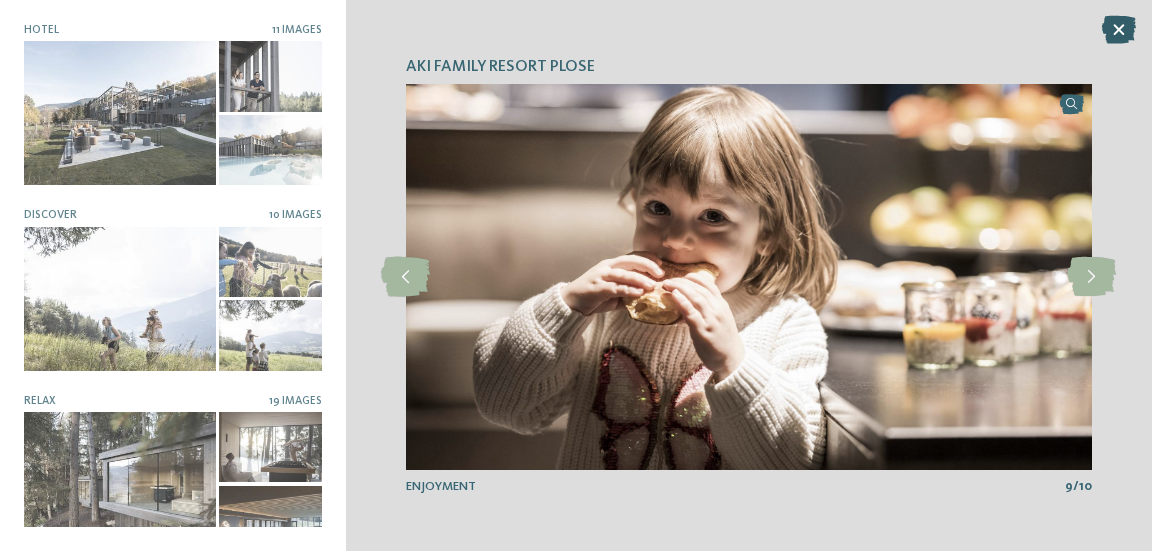 click at bounding box center [1119, 30] 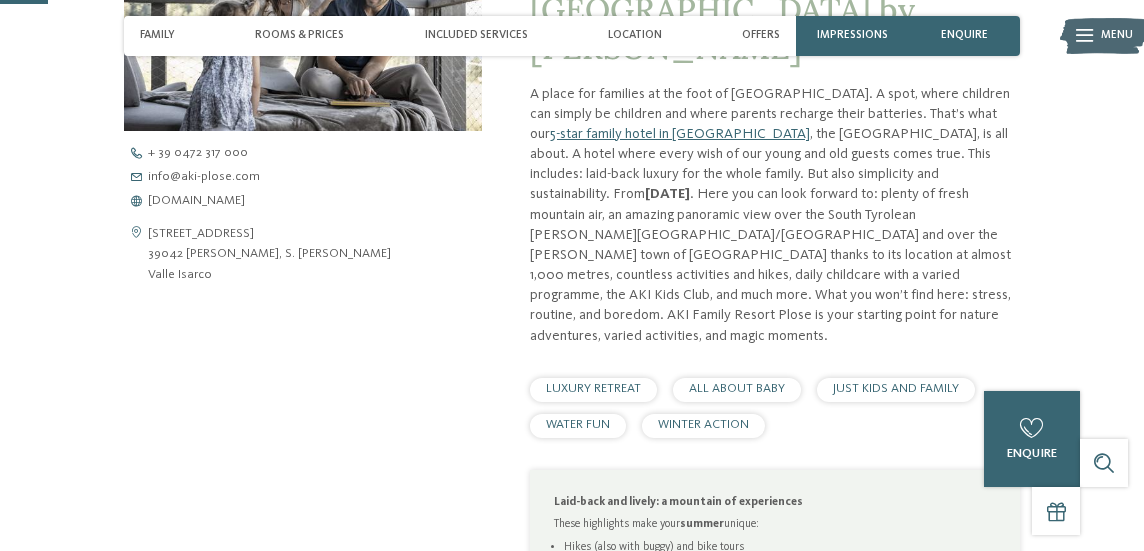 scroll, scrollTop: 200, scrollLeft: 0, axis: vertical 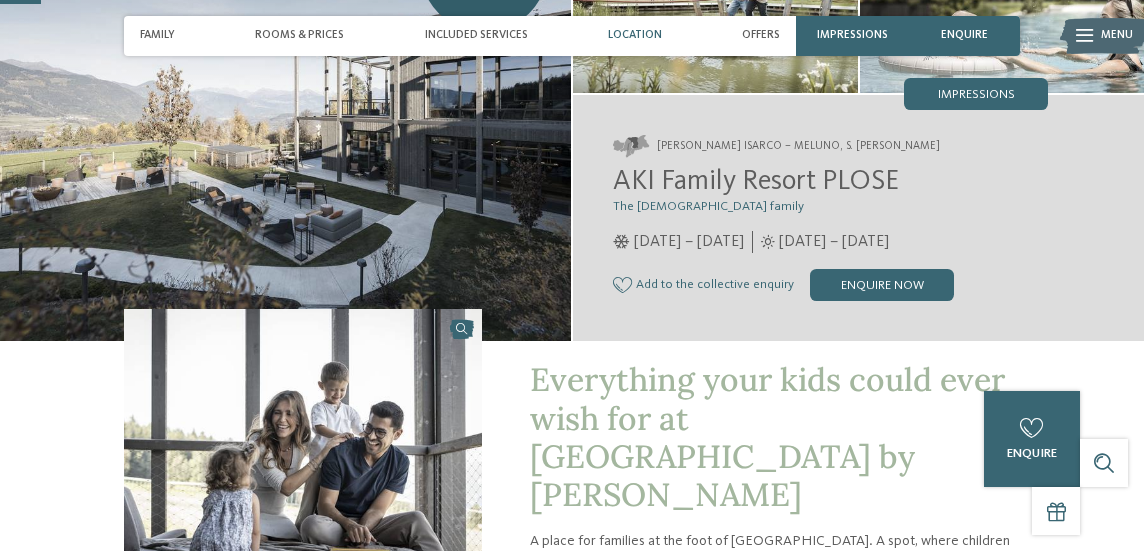 click on "Location" at bounding box center [635, 36] 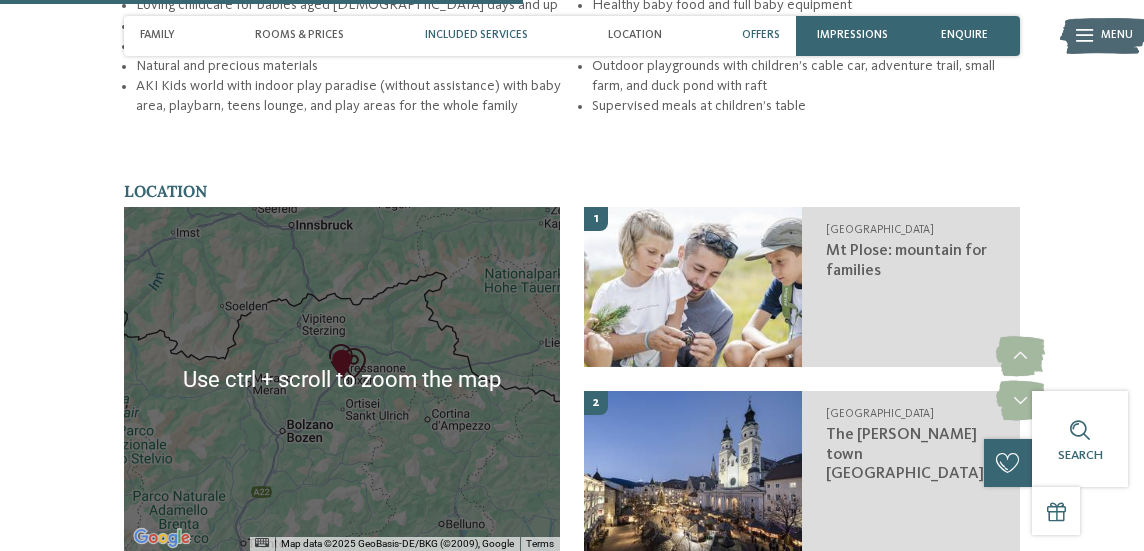 scroll, scrollTop: 2573, scrollLeft: 0, axis: vertical 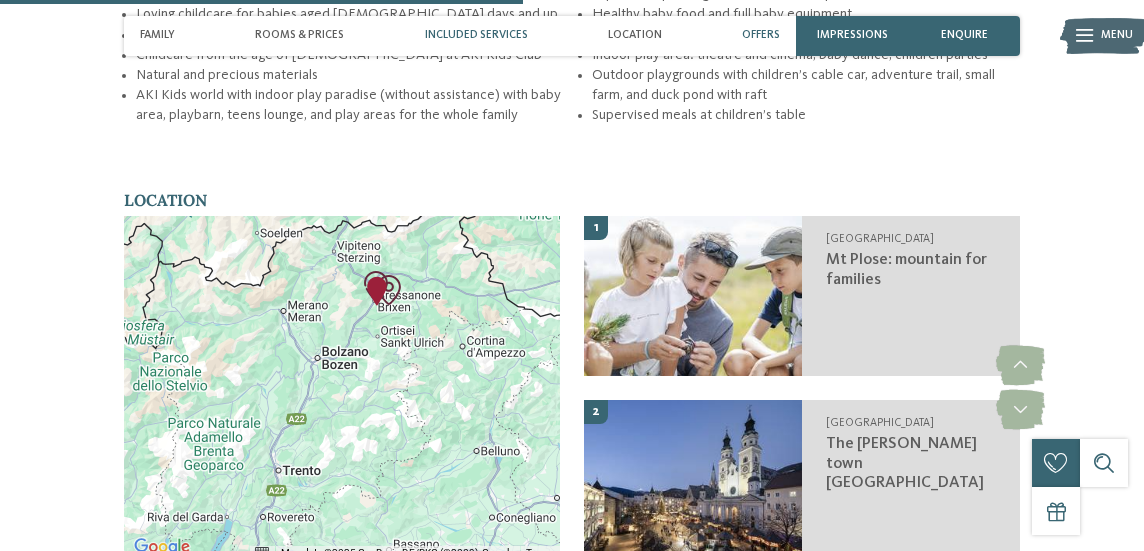 drag, startPoint x: 465, startPoint y: 383, endPoint x: 454, endPoint y: 274, distance: 109.55364 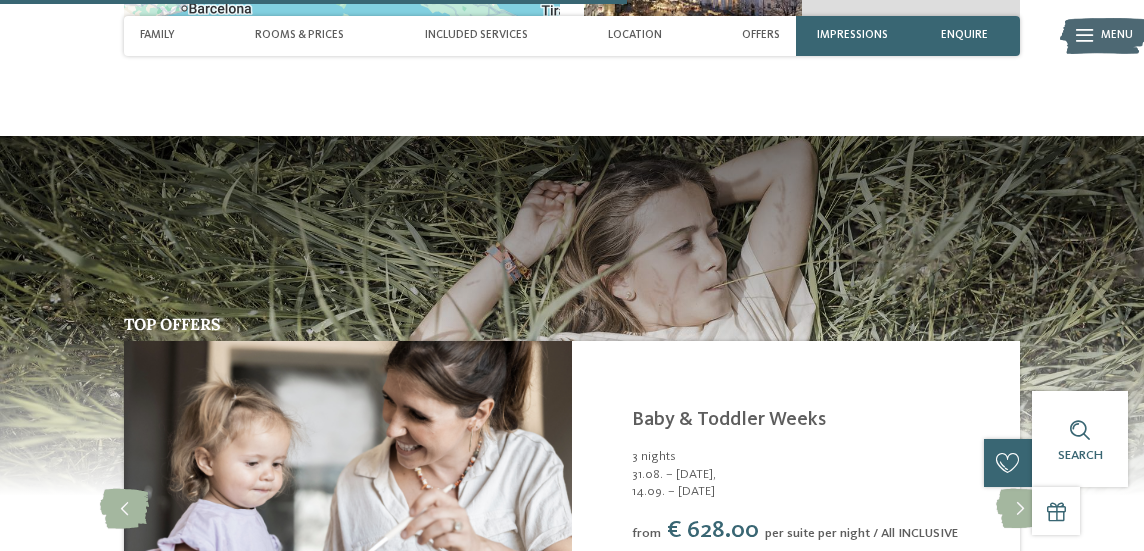 scroll, scrollTop: 3073, scrollLeft: 0, axis: vertical 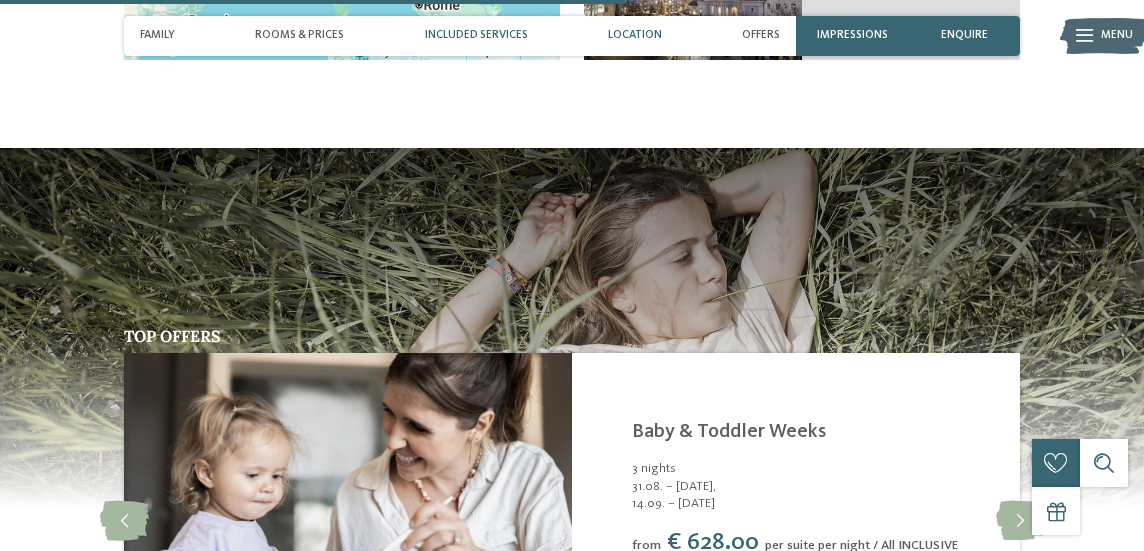 click on "Included services" at bounding box center (476, 35) 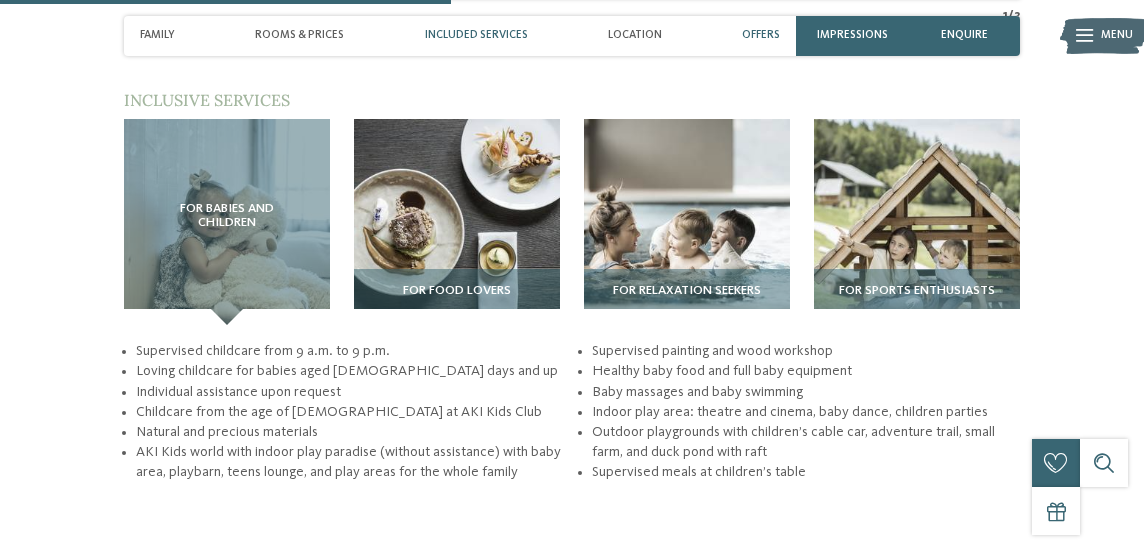 scroll, scrollTop: 2115, scrollLeft: 0, axis: vertical 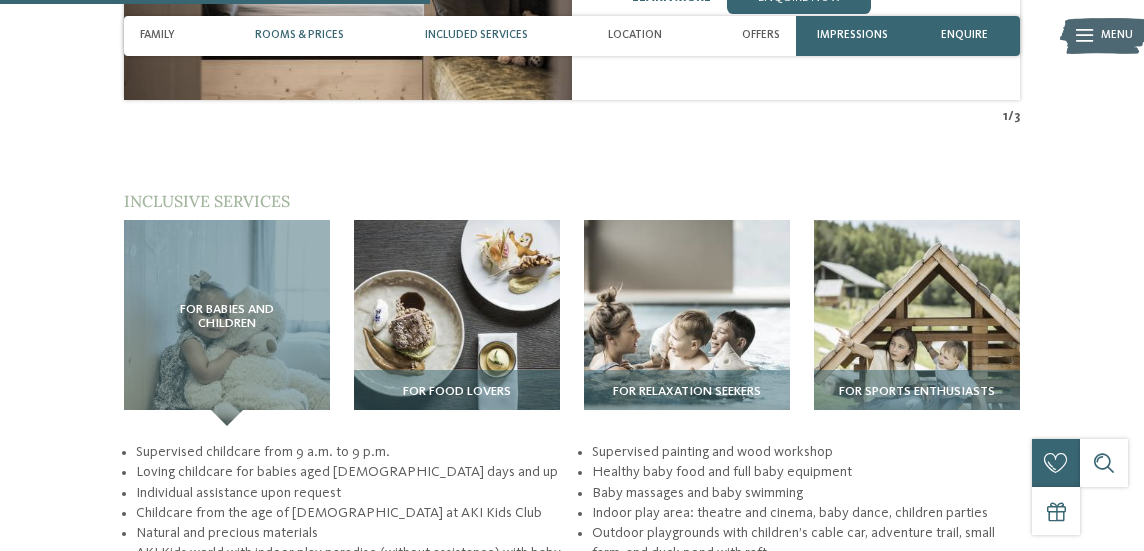 click on "Rooms & Prices" at bounding box center [299, 35] 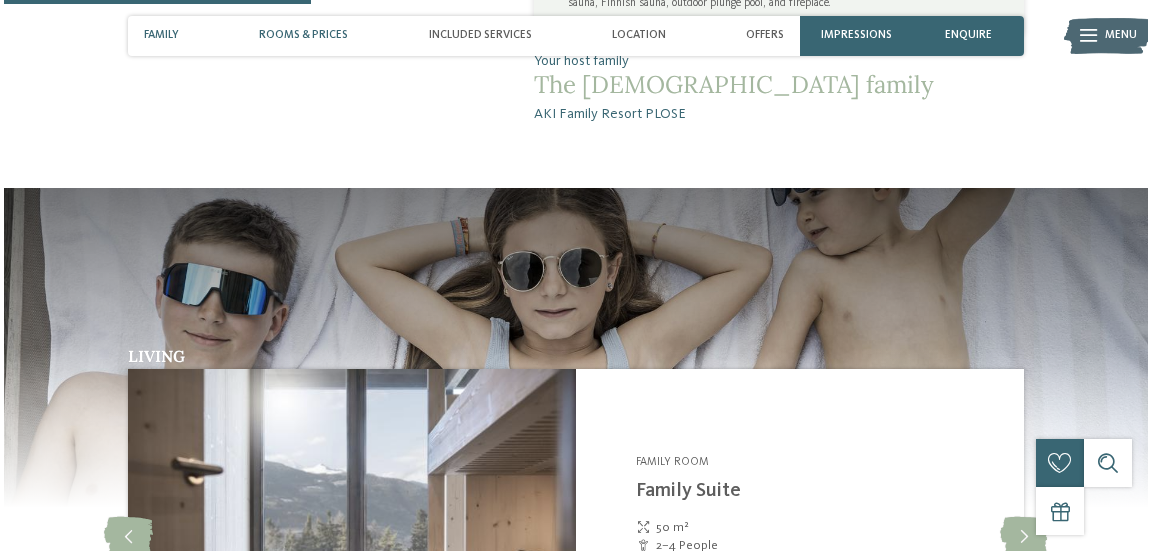 scroll, scrollTop: 1509, scrollLeft: 0, axis: vertical 